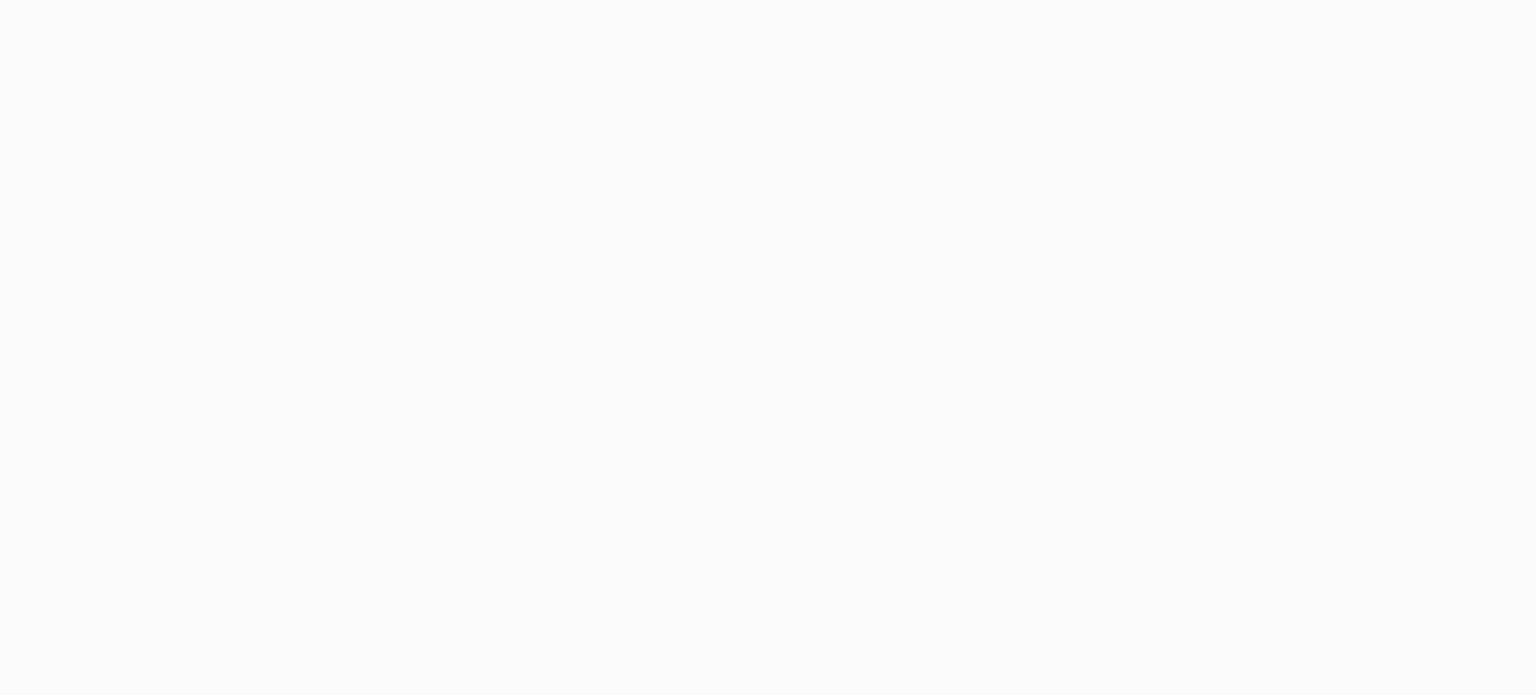 scroll, scrollTop: 0, scrollLeft: 0, axis: both 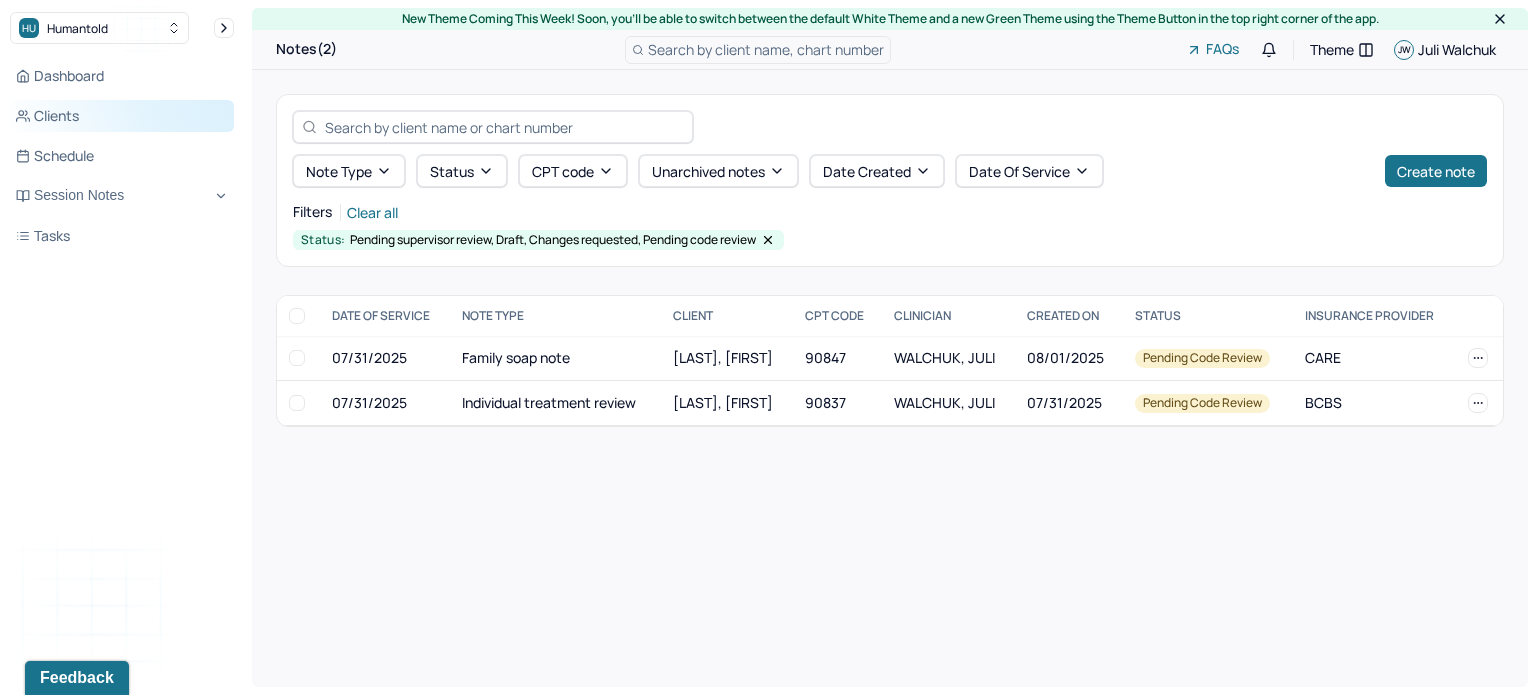 click on "Clients" at bounding box center [122, 116] 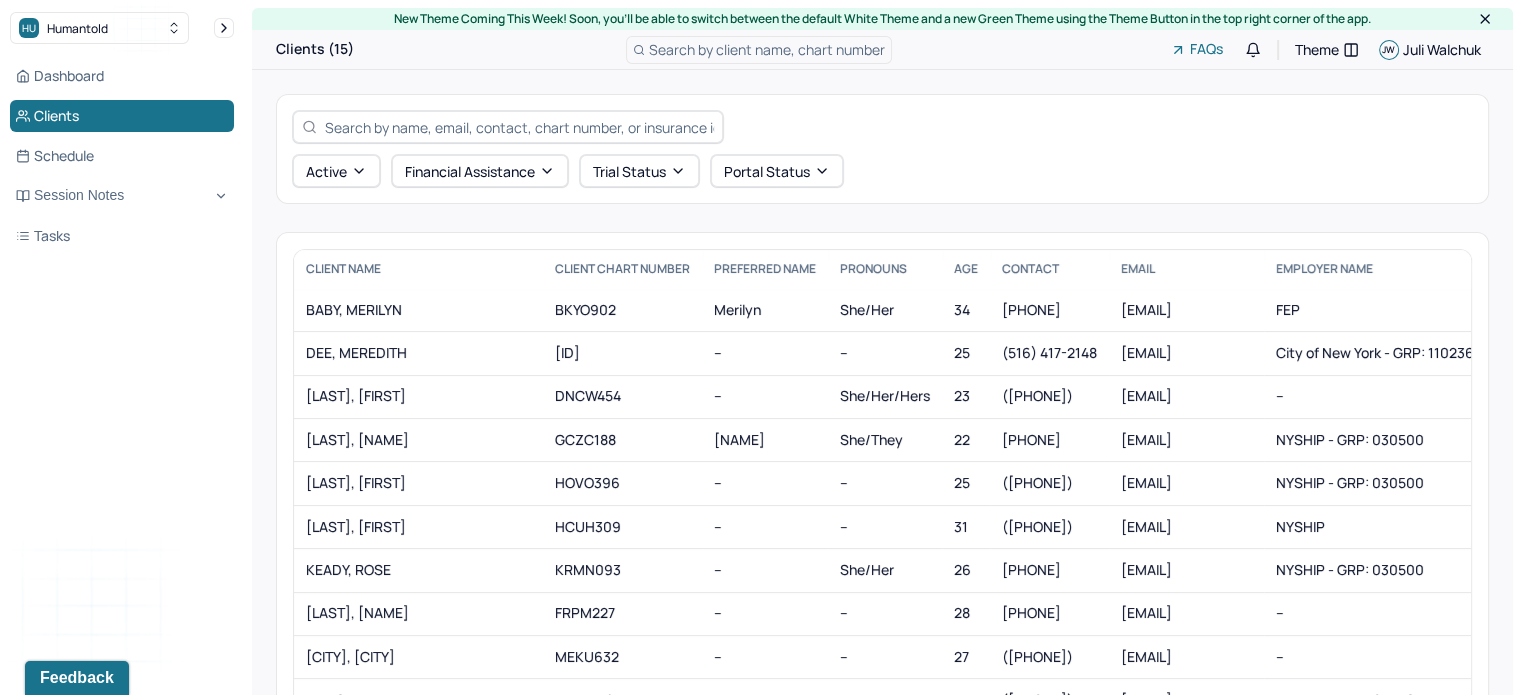 scroll, scrollTop: 153, scrollLeft: 0, axis: vertical 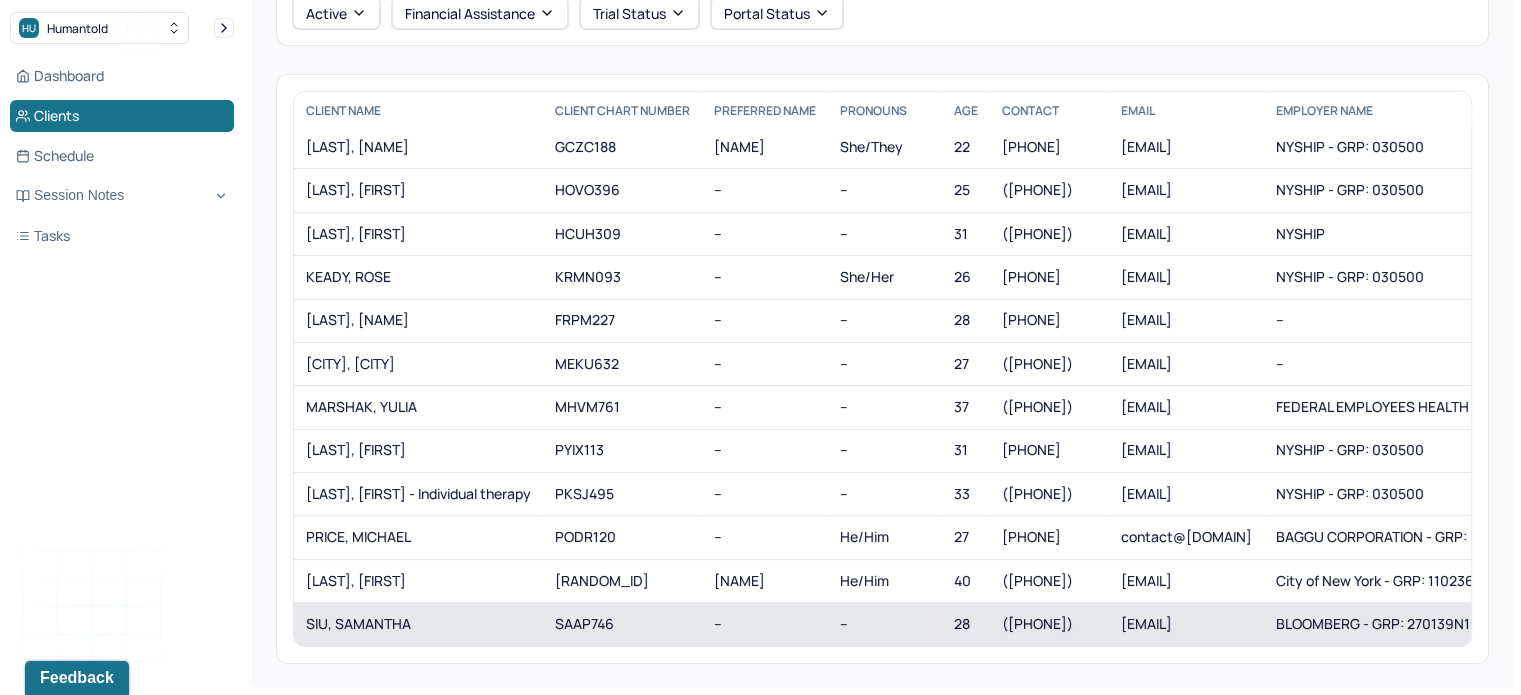 click on "SIU, SAMANTHA" at bounding box center [418, 624] 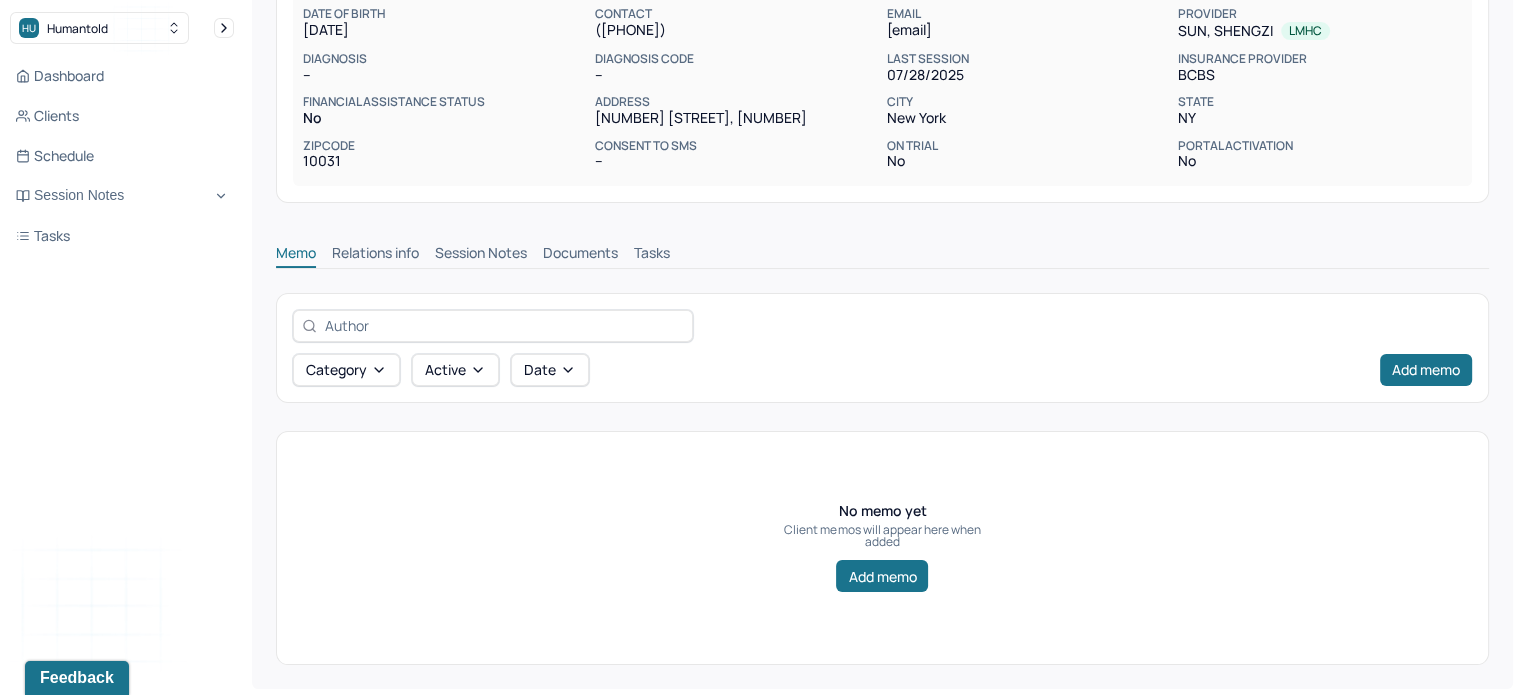 click on "Session Notes" at bounding box center [481, 255] 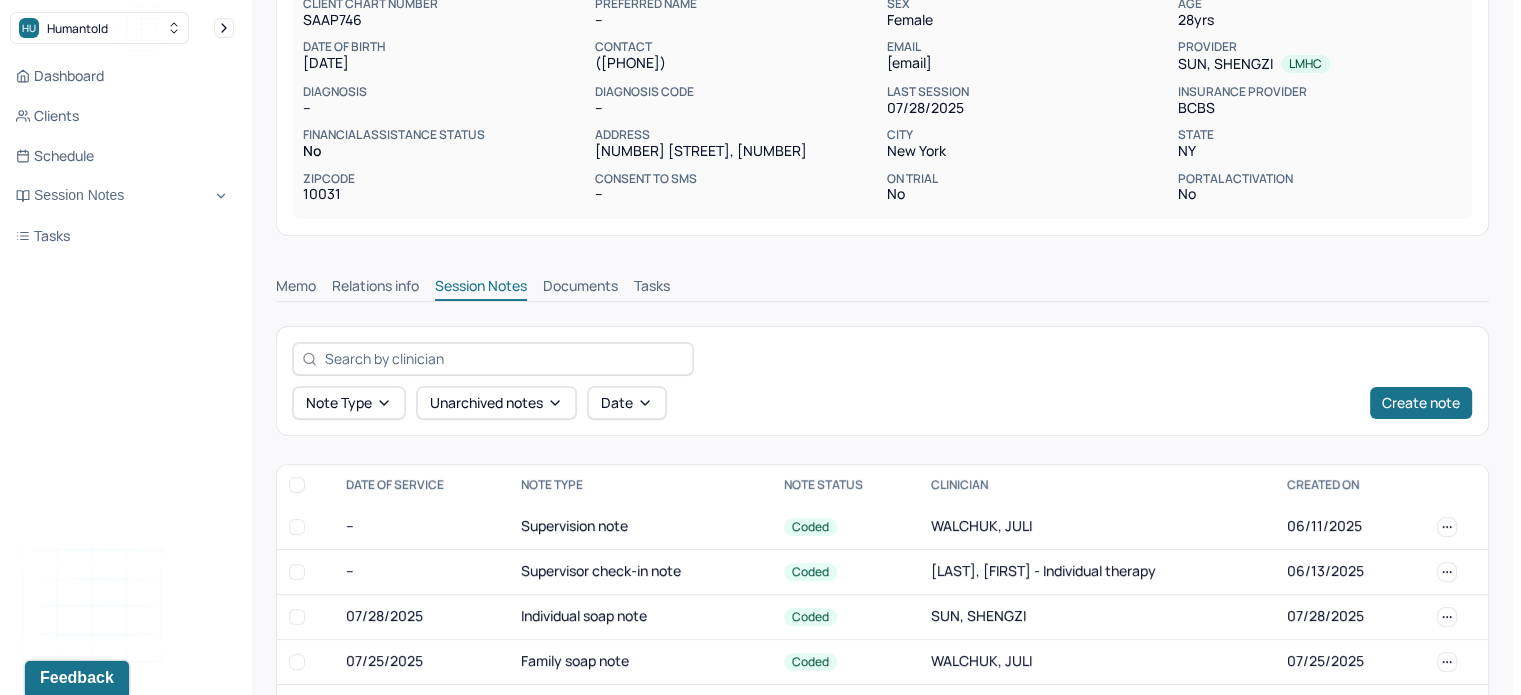 scroll, scrollTop: 252, scrollLeft: 0, axis: vertical 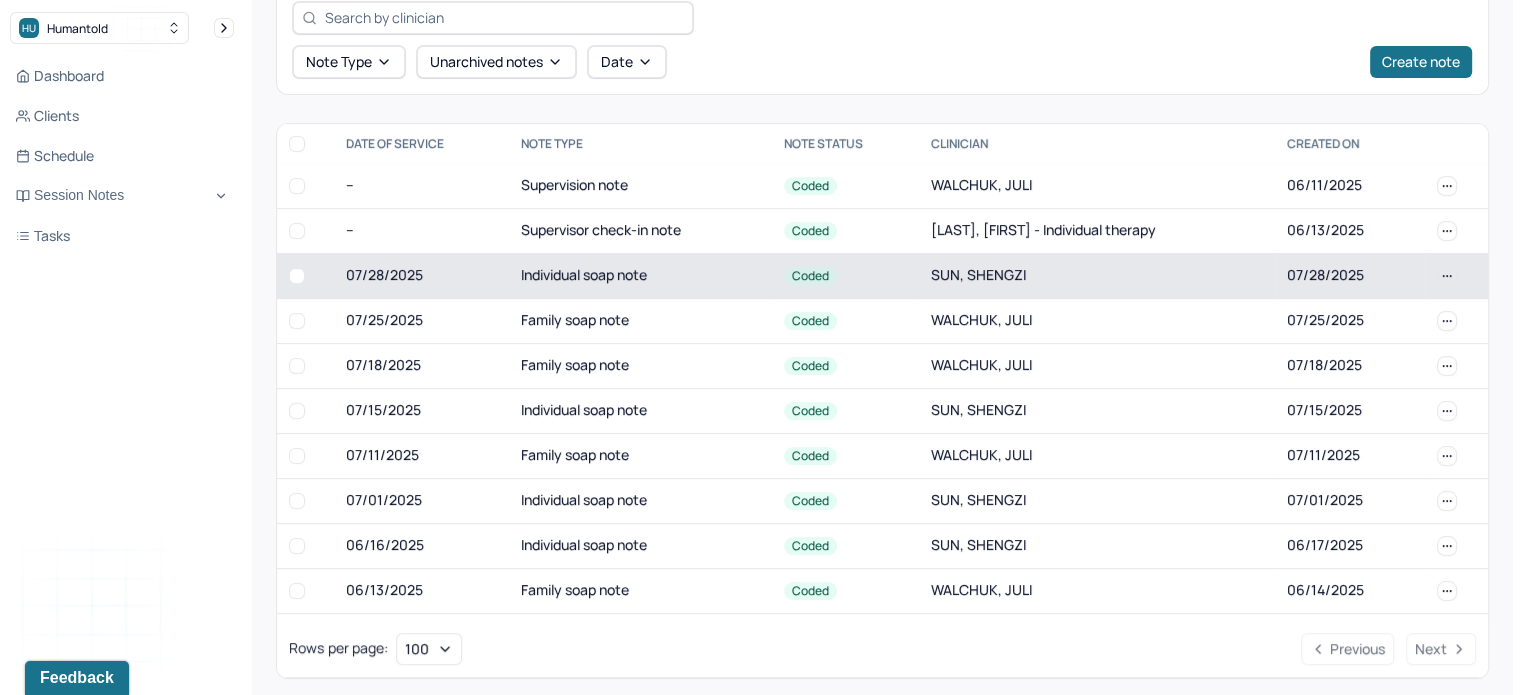 click on "07/28/2025" at bounding box center (421, 275) 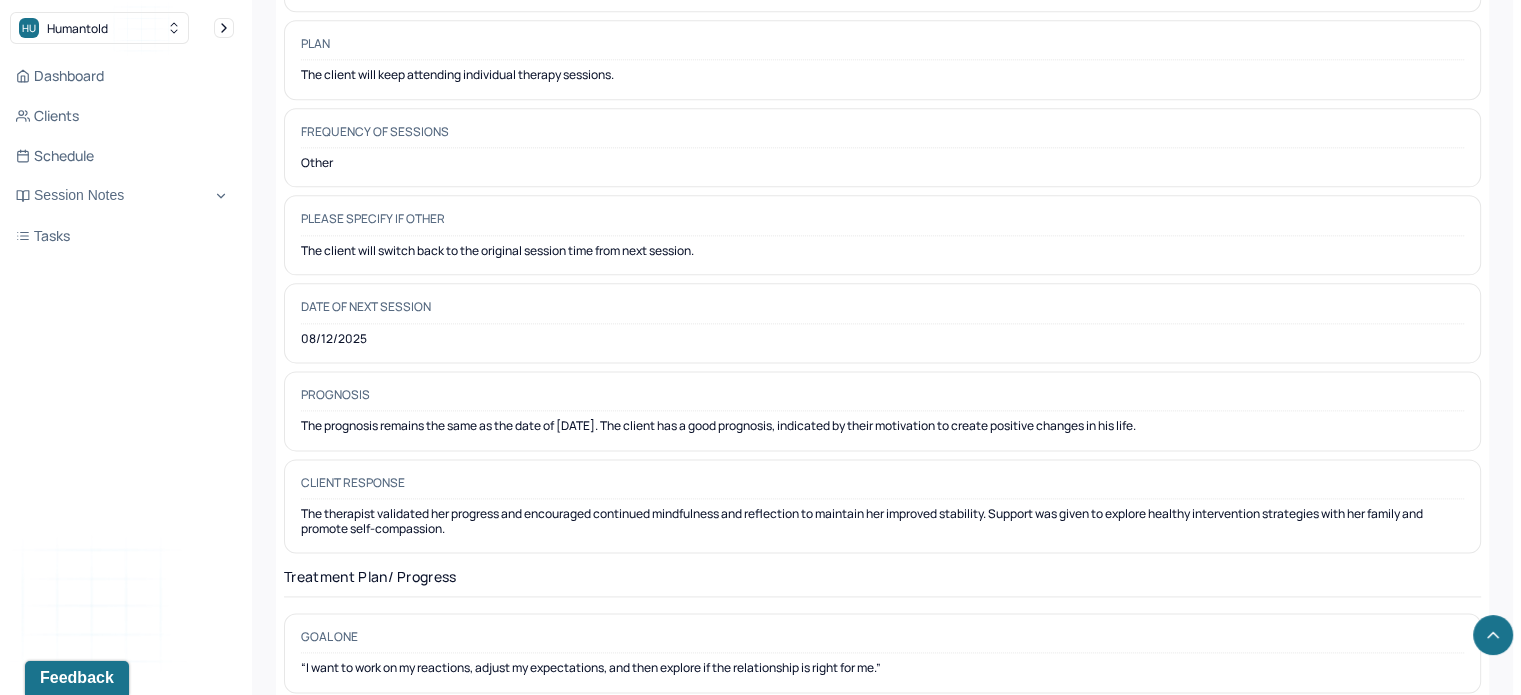 scroll, scrollTop: 2516, scrollLeft: 0, axis: vertical 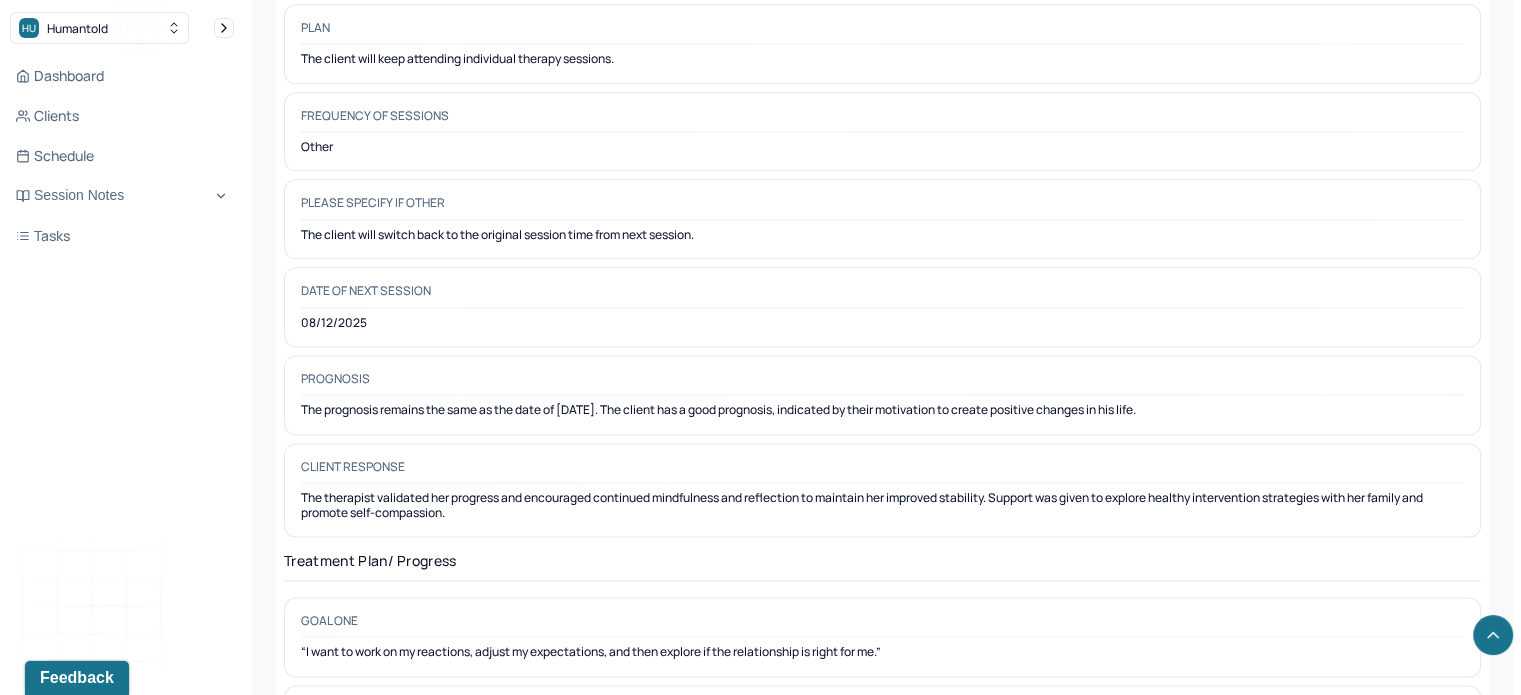 click on "Dashboard Clients Schedule Session Notes Tasks JW Juli Walchuk provider Logout" at bounding box center (122, 367) 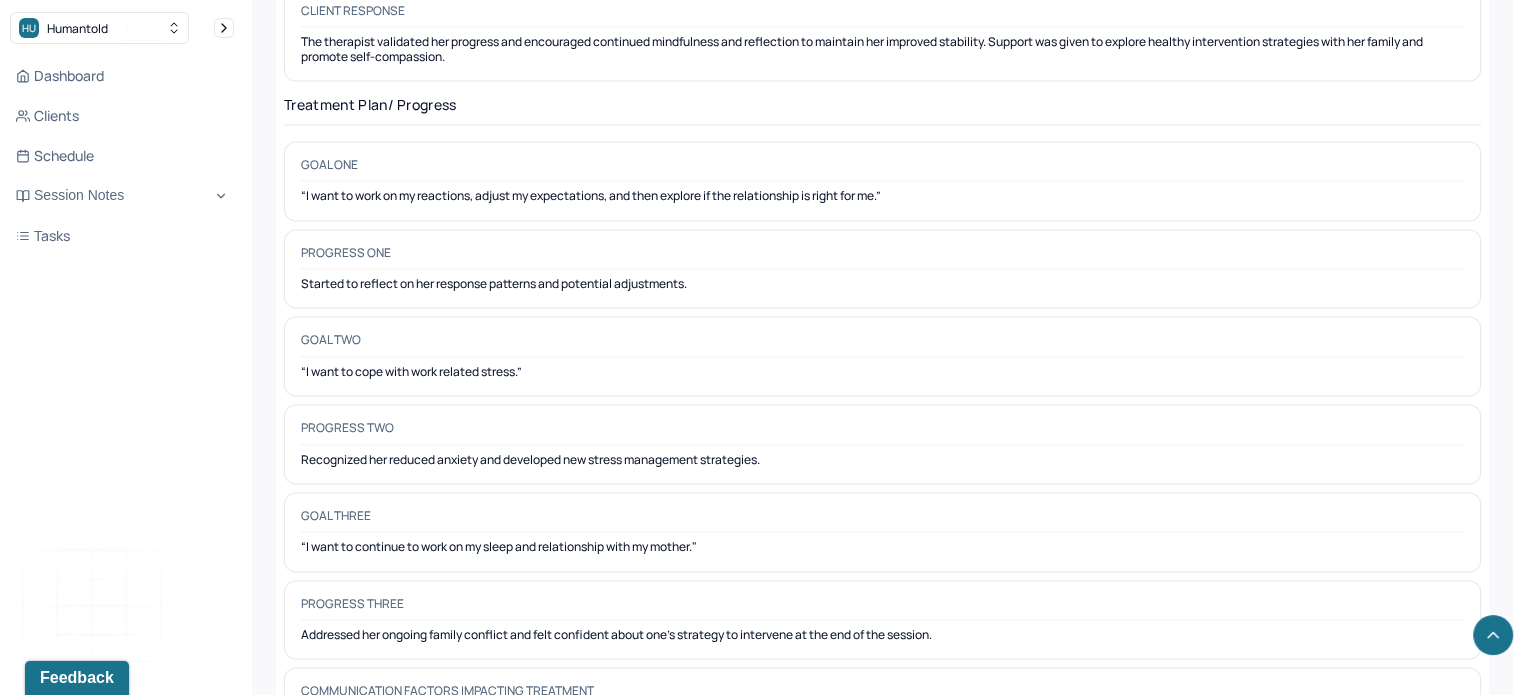 scroll, scrollTop: 2980, scrollLeft: 0, axis: vertical 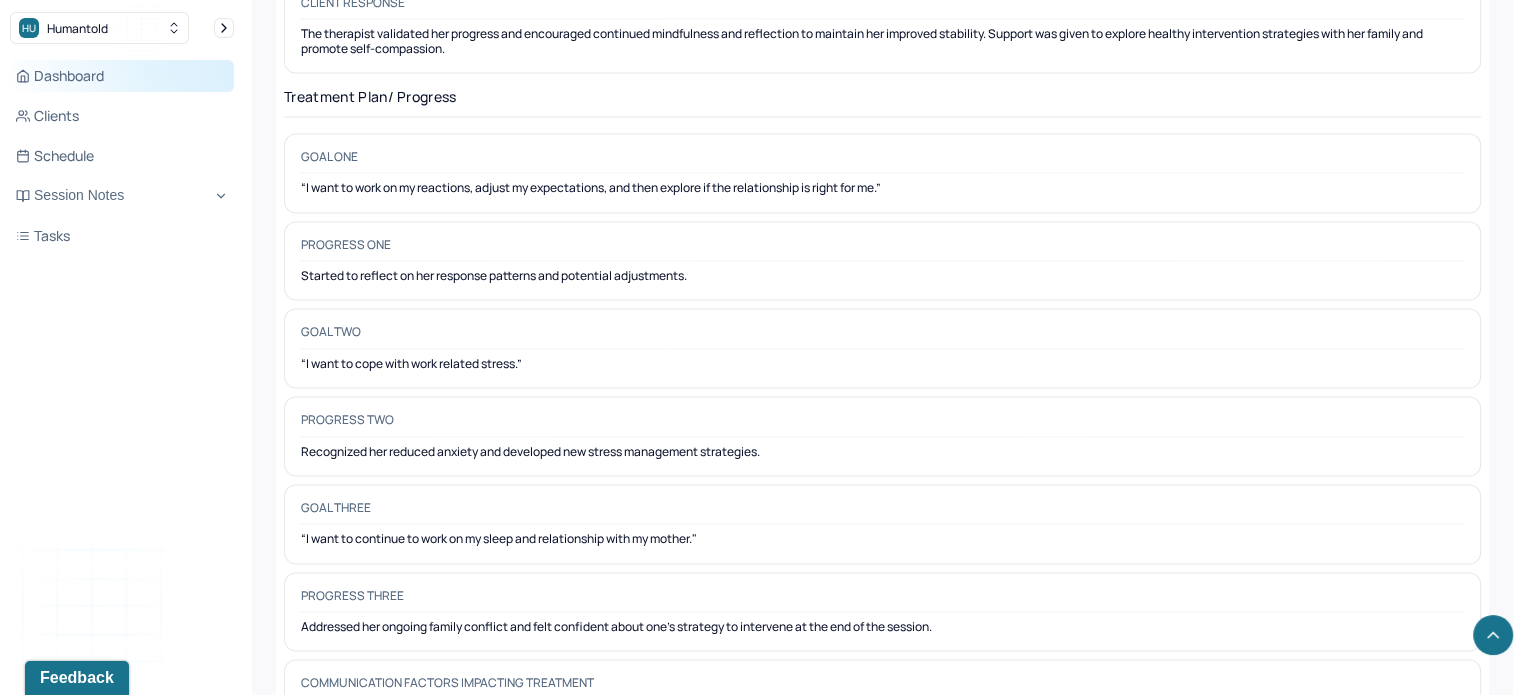click on "Dashboard" at bounding box center [122, 76] 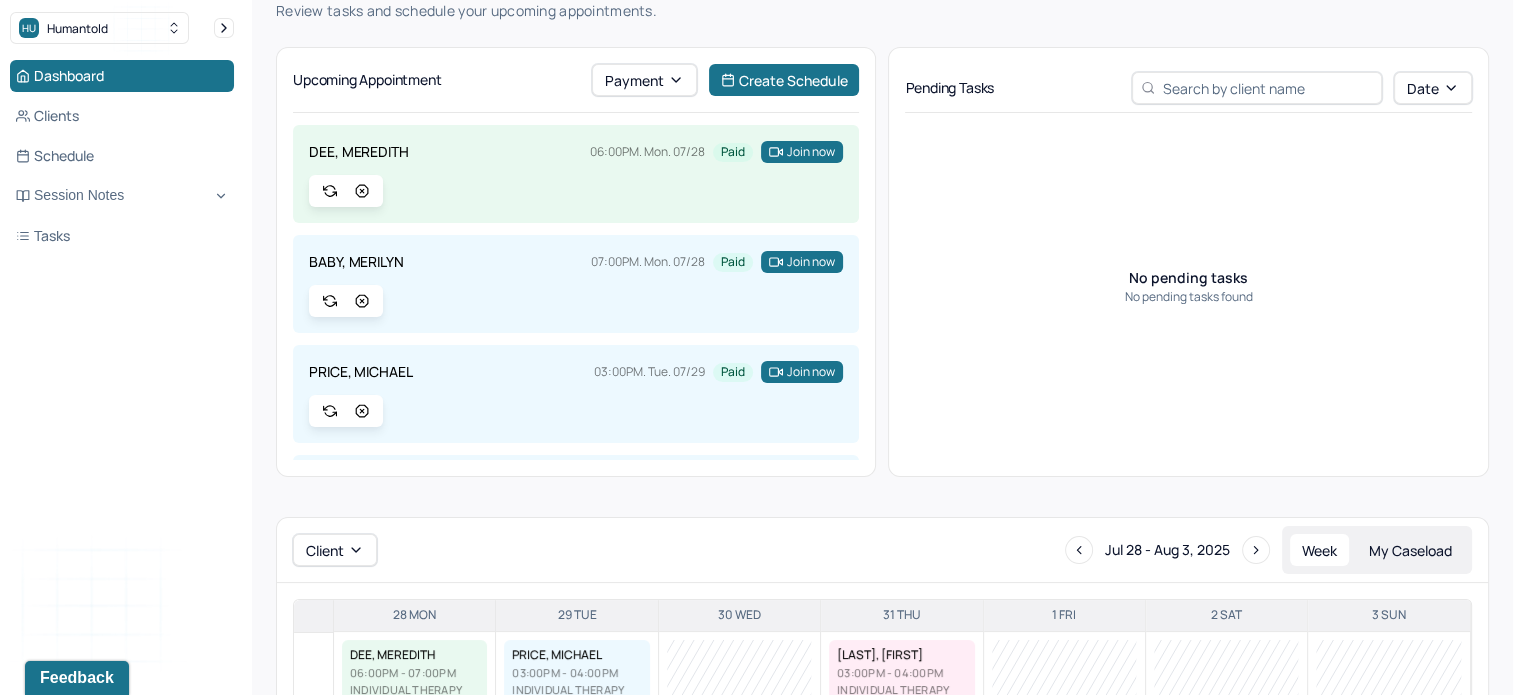 scroll, scrollTop: 0, scrollLeft: 0, axis: both 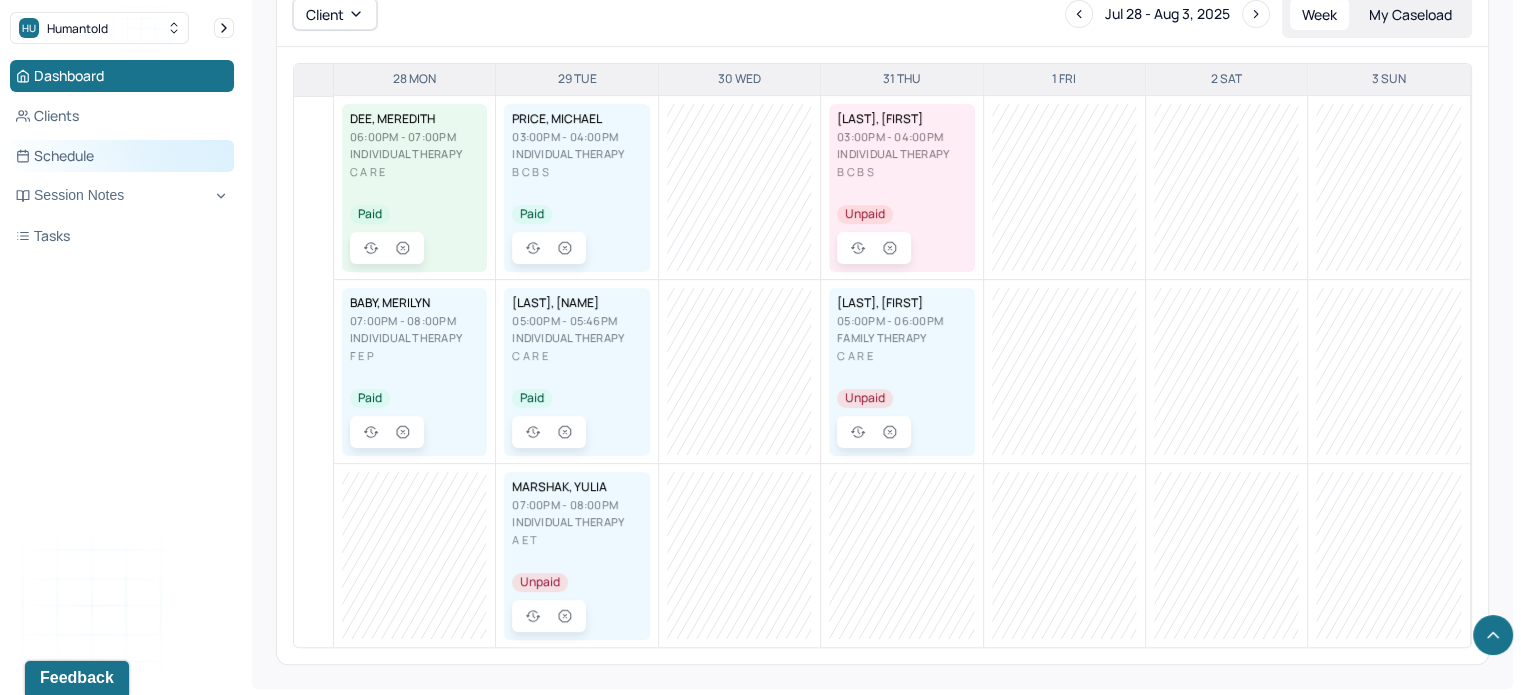click 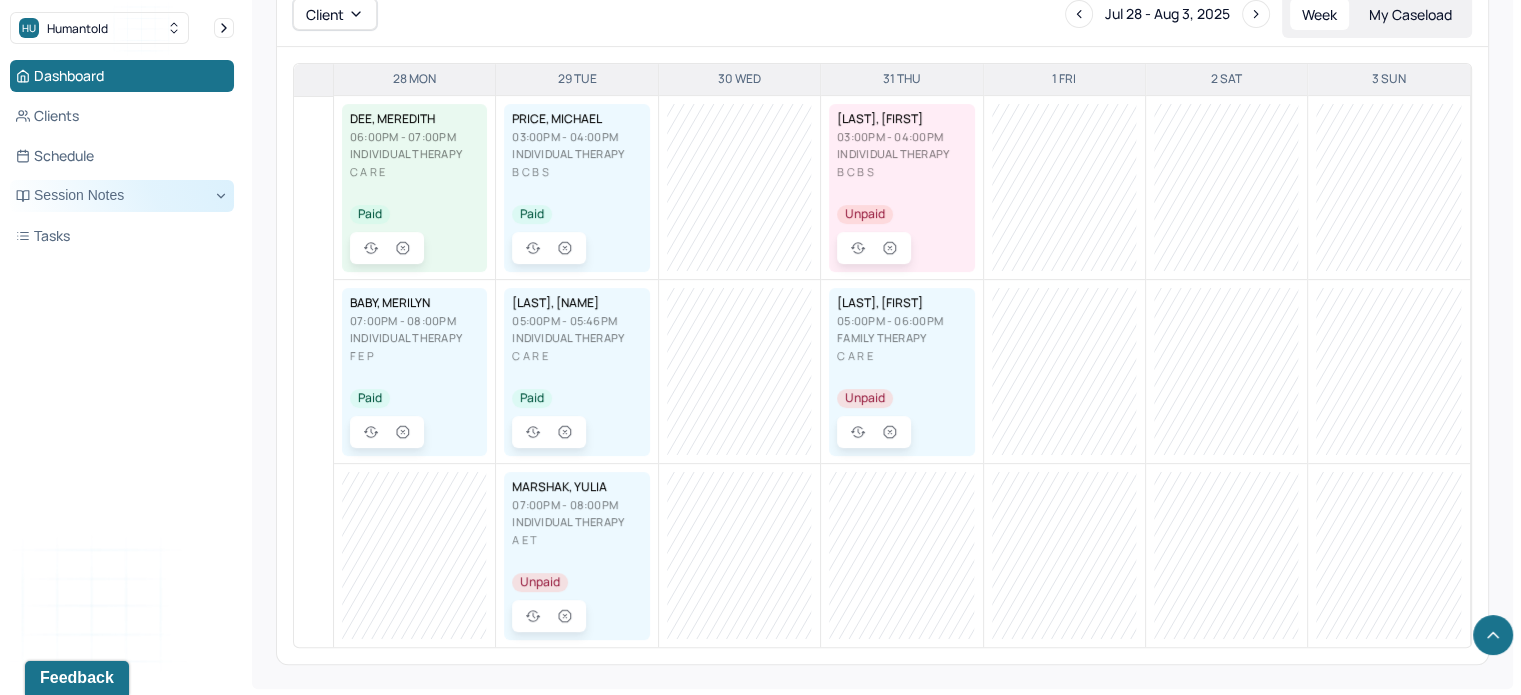 scroll, scrollTop: 0, scrollLeft: 0, axis: both 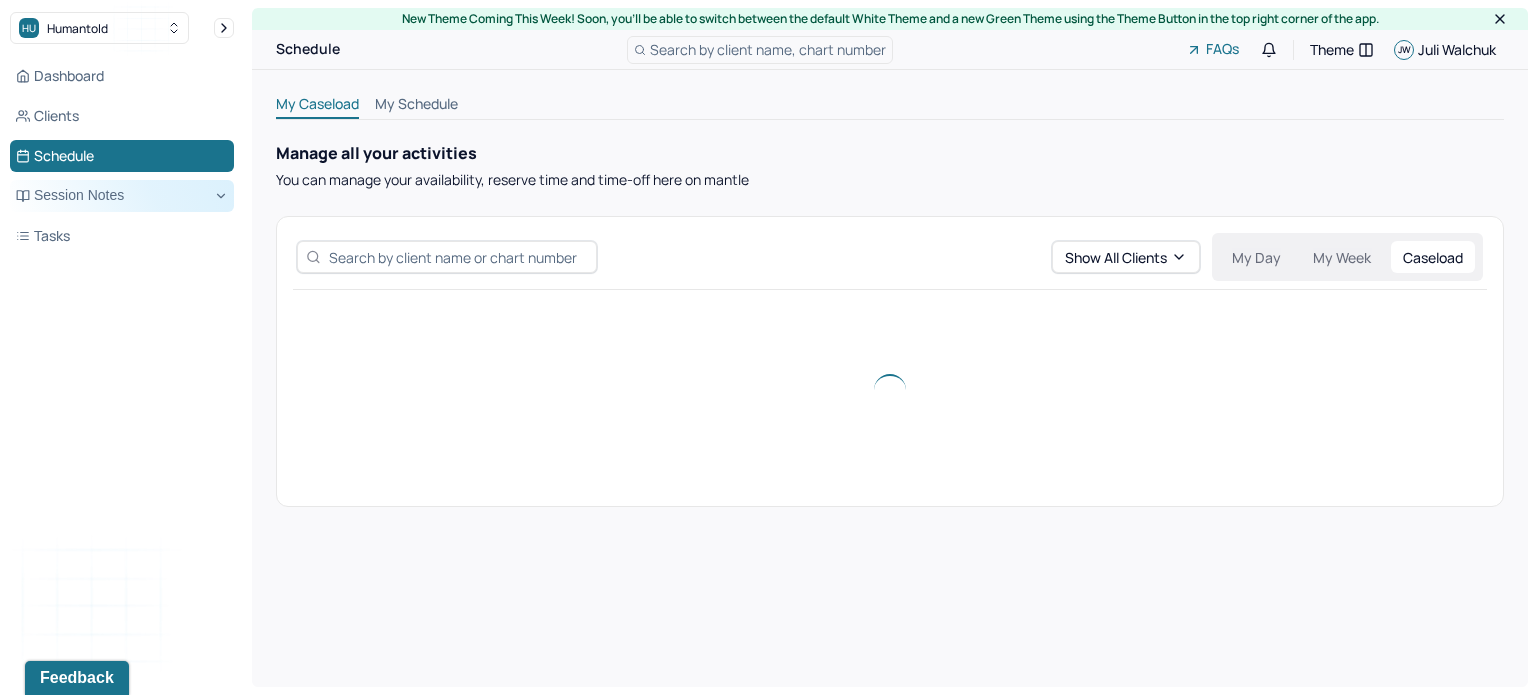 click on "Session Notes" at bounding box center (122, 196) 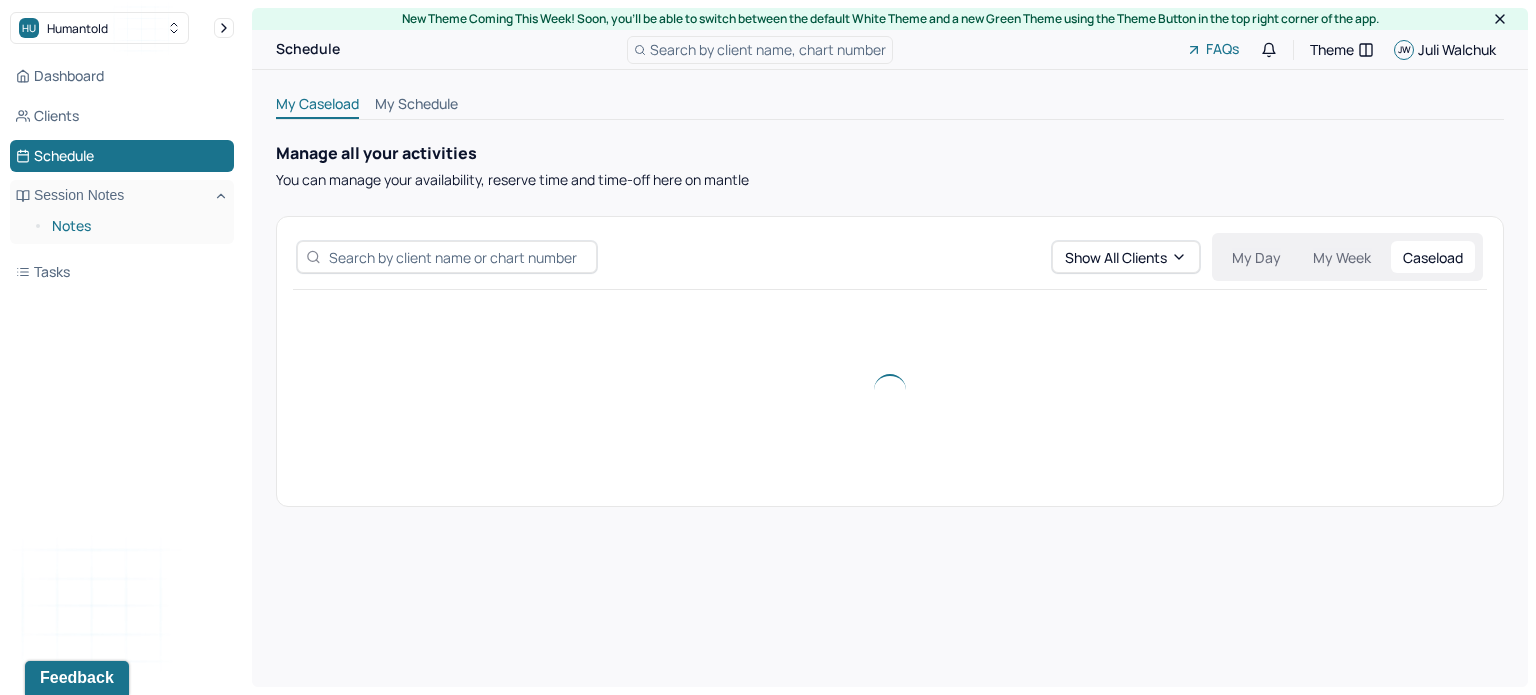 click on "Notes" at bounding box center (135, 226) 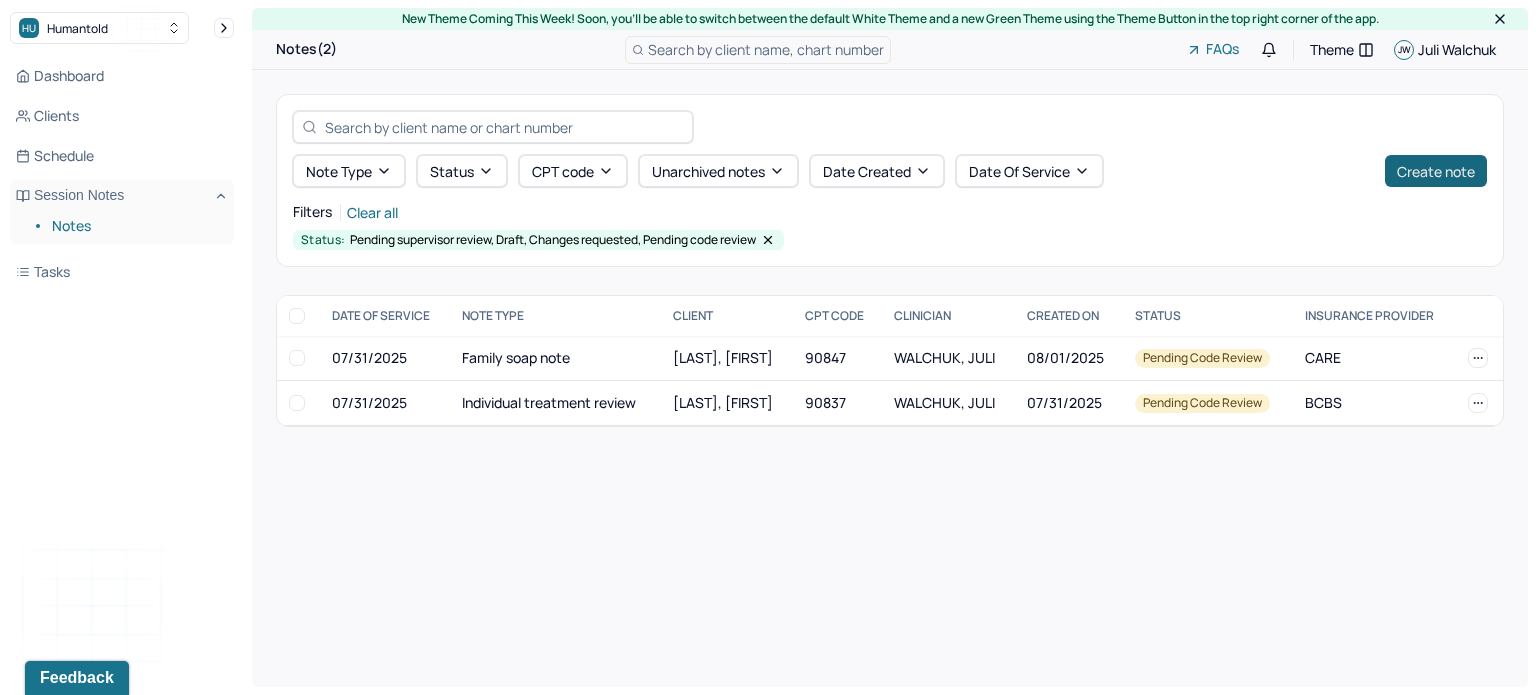 click on "Create note" at bounding box center (1436, 171) 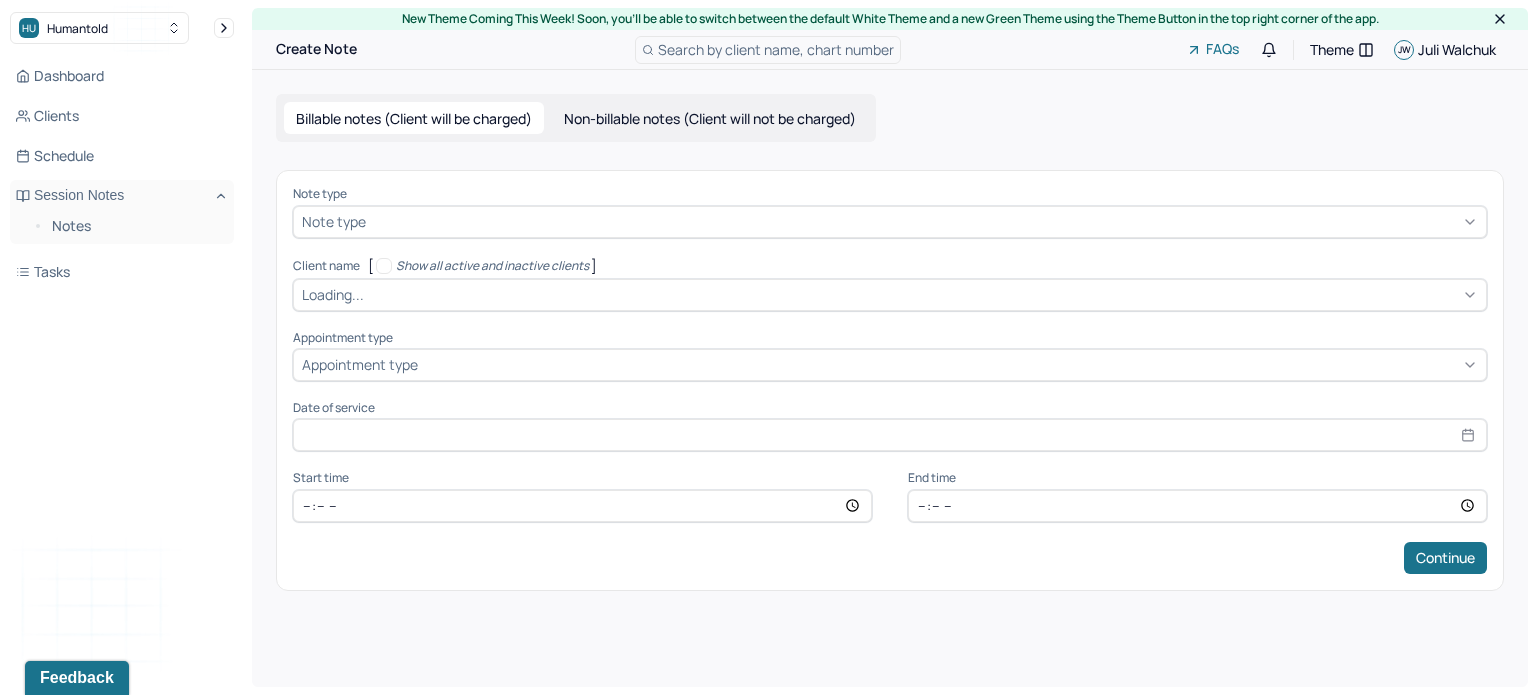 click at bounding box center [924, 221] 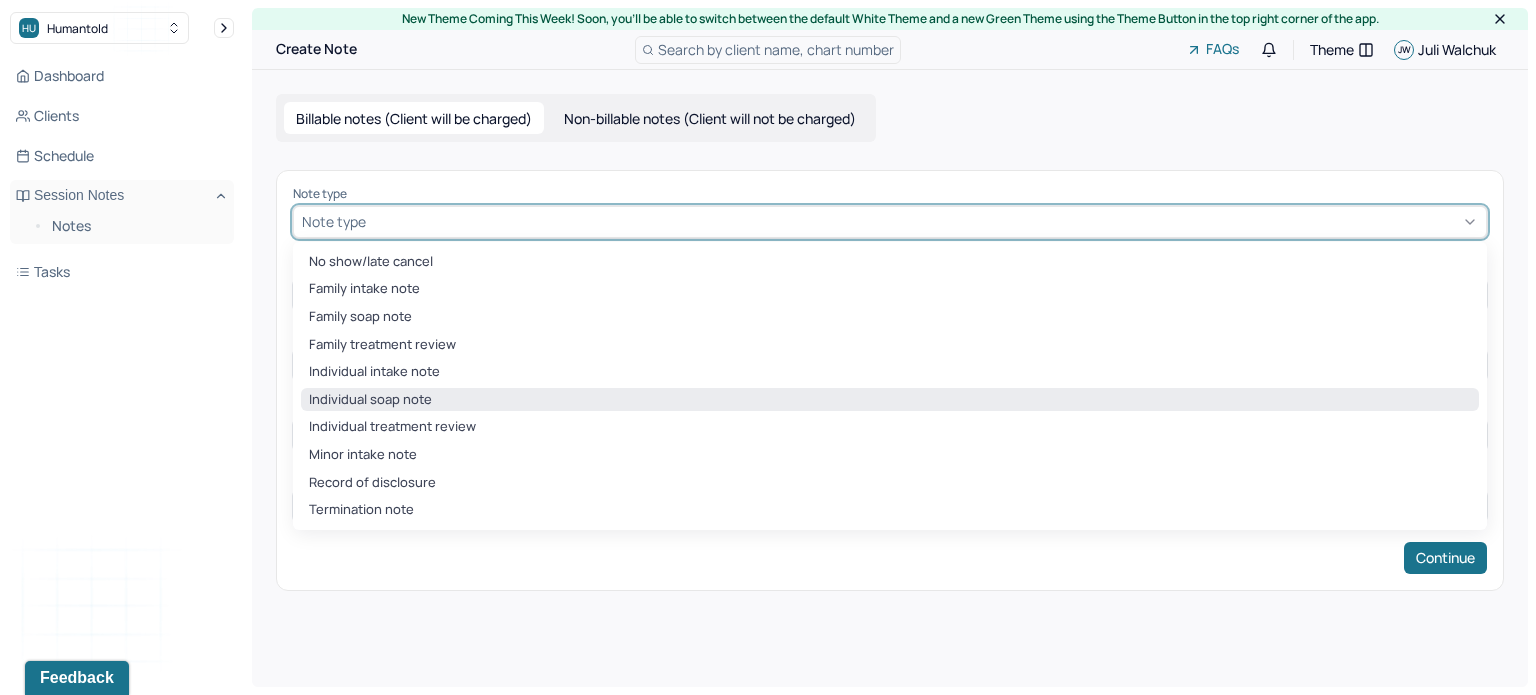 click on "Individual soap note" at bounding box center [890, 400] 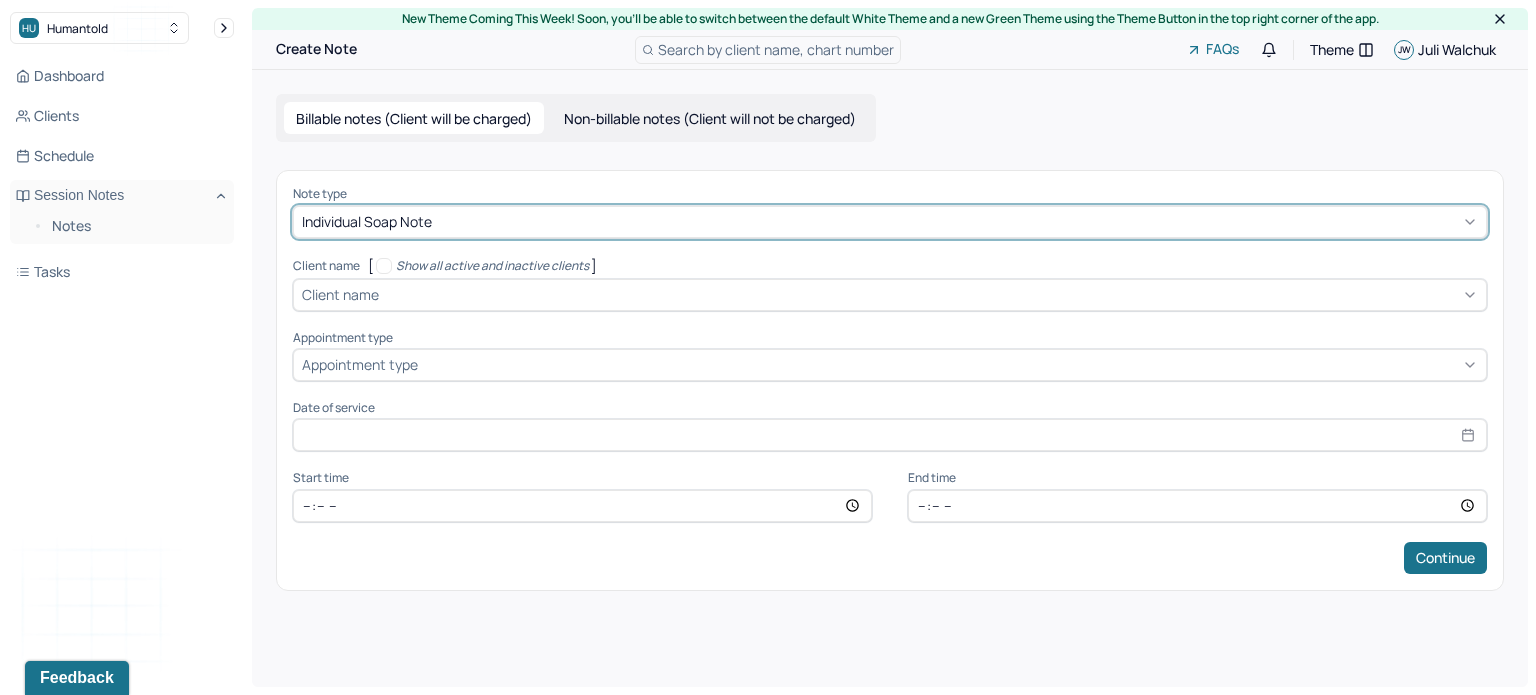 click on "Client name" at bounding box center [340, 294] 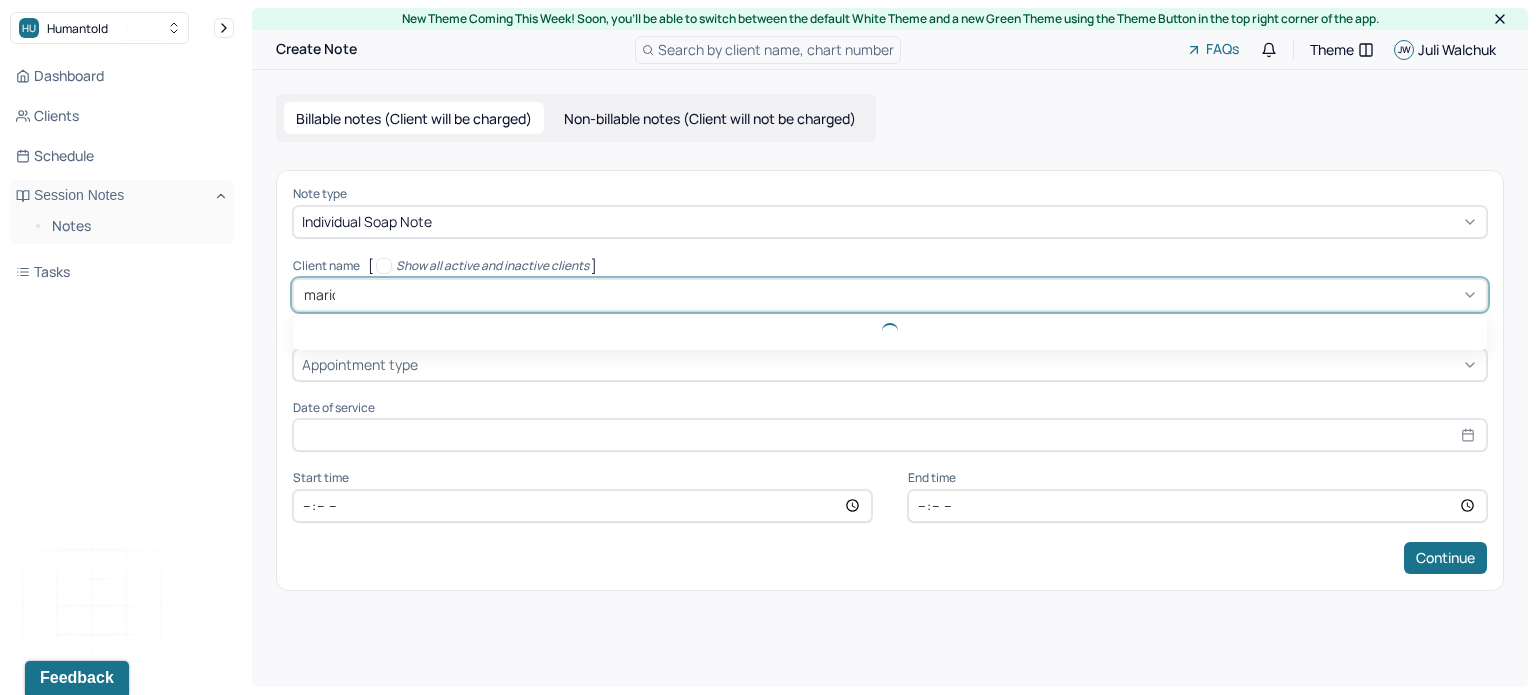 type on "[PERSON]" 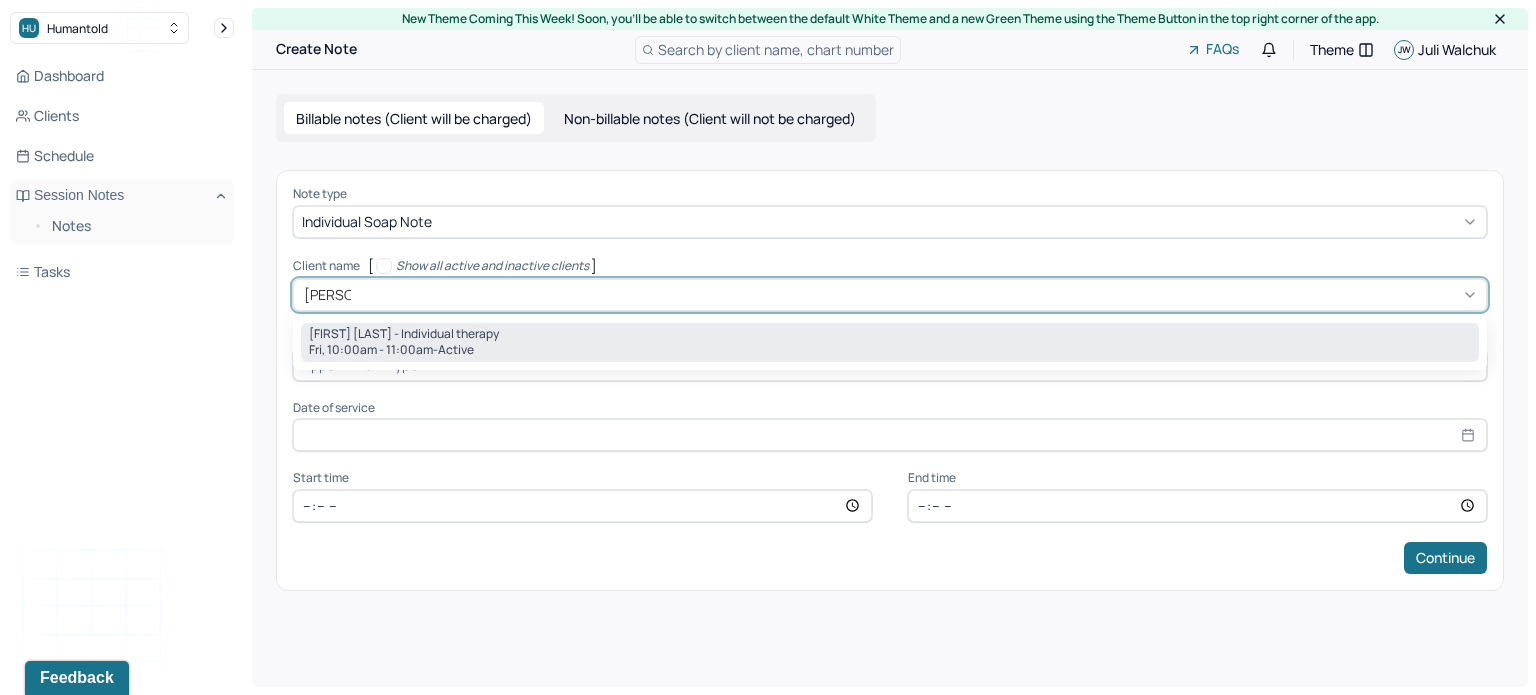 click on "[FIRST] [LAST] - Individual therapy" at bounding box center (404, 334) 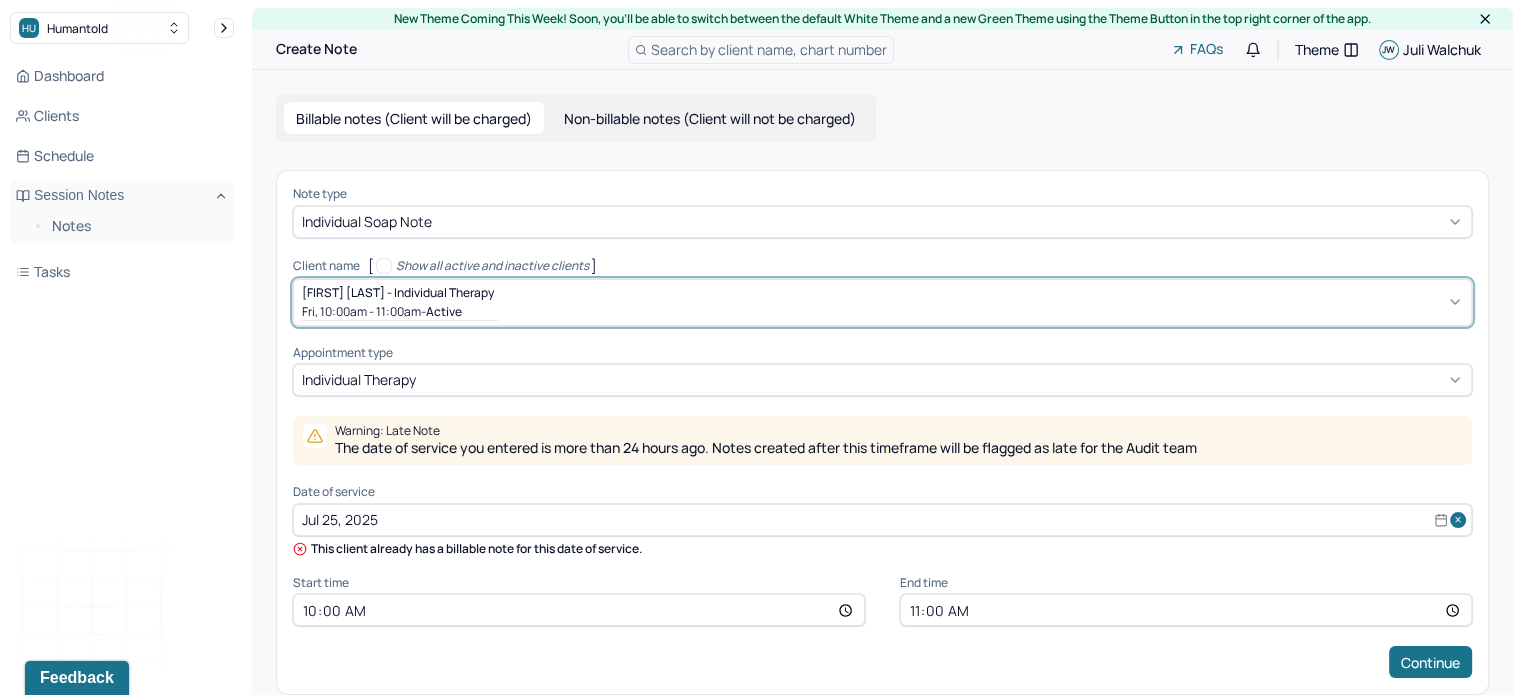 scroll, scrollTop: 31, scrollLeft: 0, axis: vertical 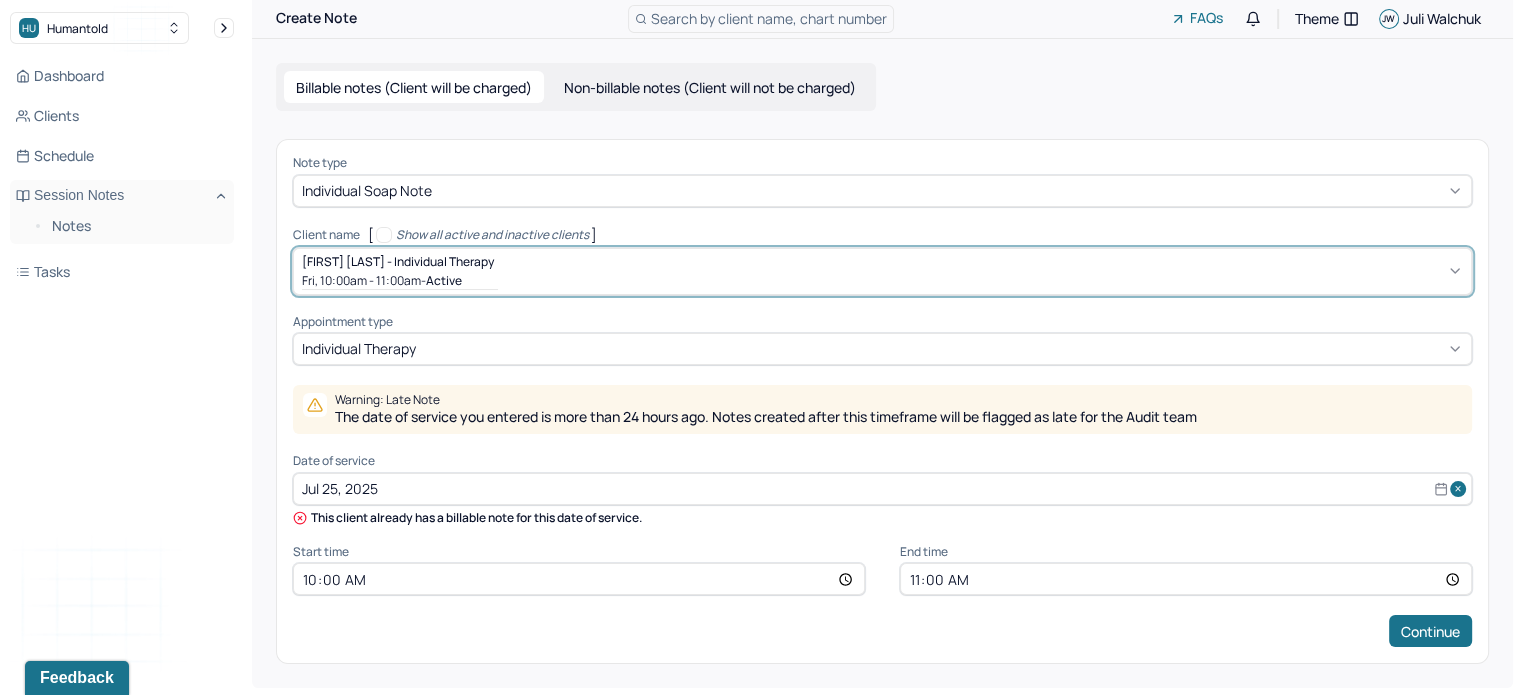 click on "Jul 25, 2025" at bounding box center (882, 489) 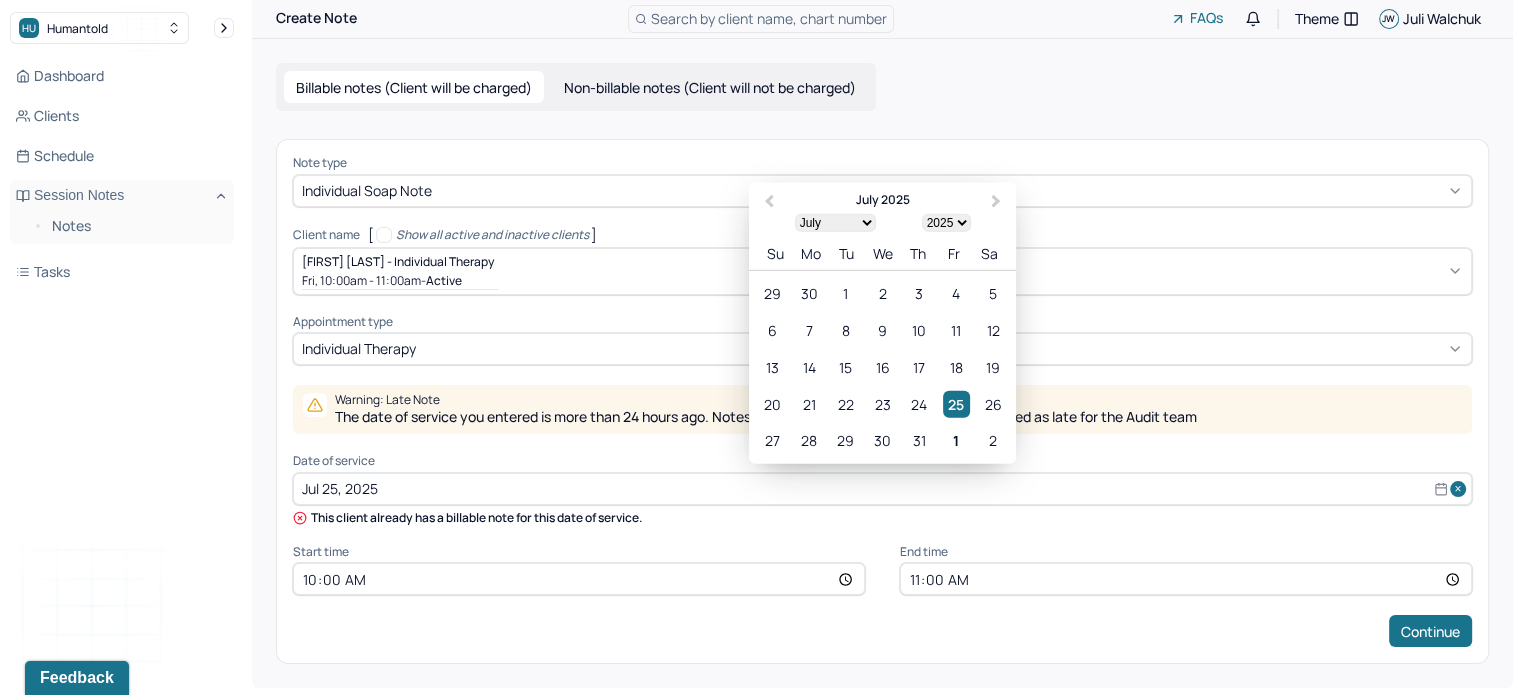 click on "27 28 29 30 31 1 2" at bounding box center [882, 440] 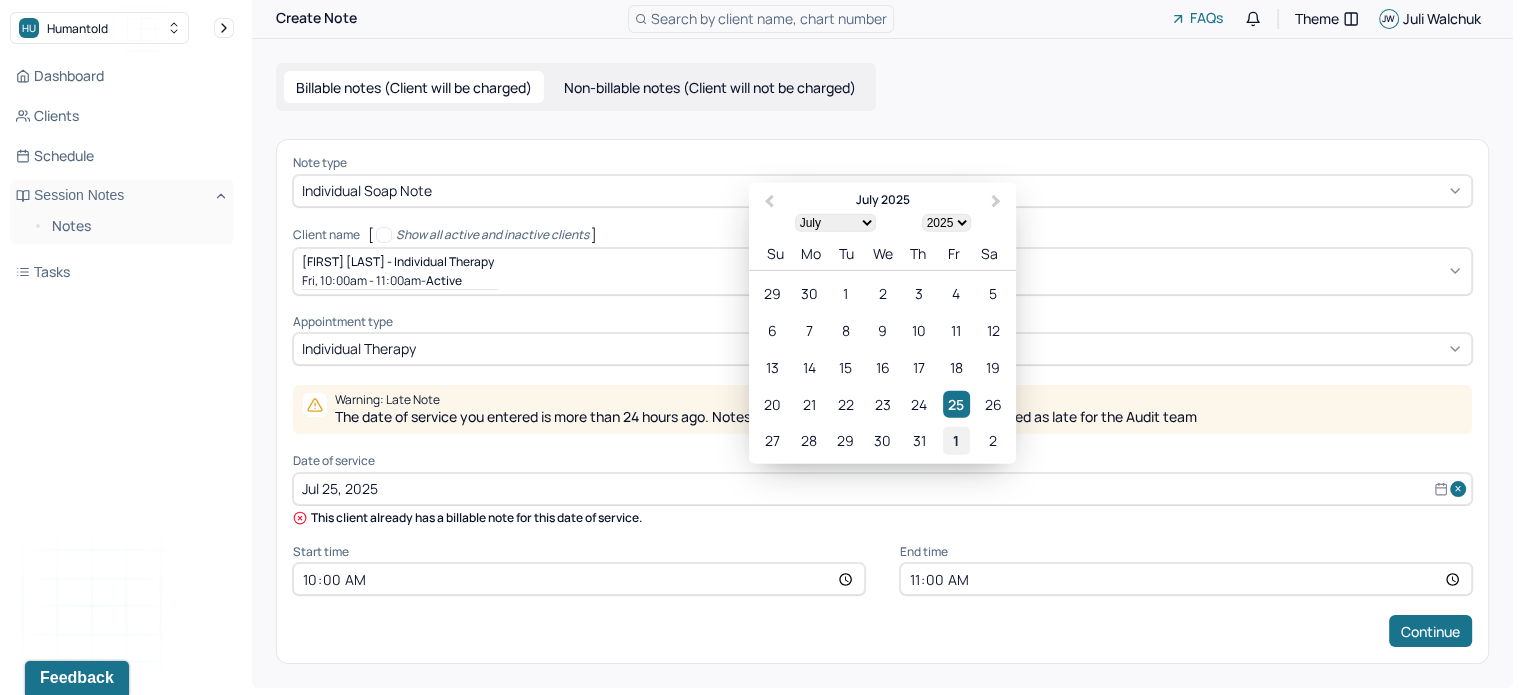 click on "1" at bounding box center [956, 440] 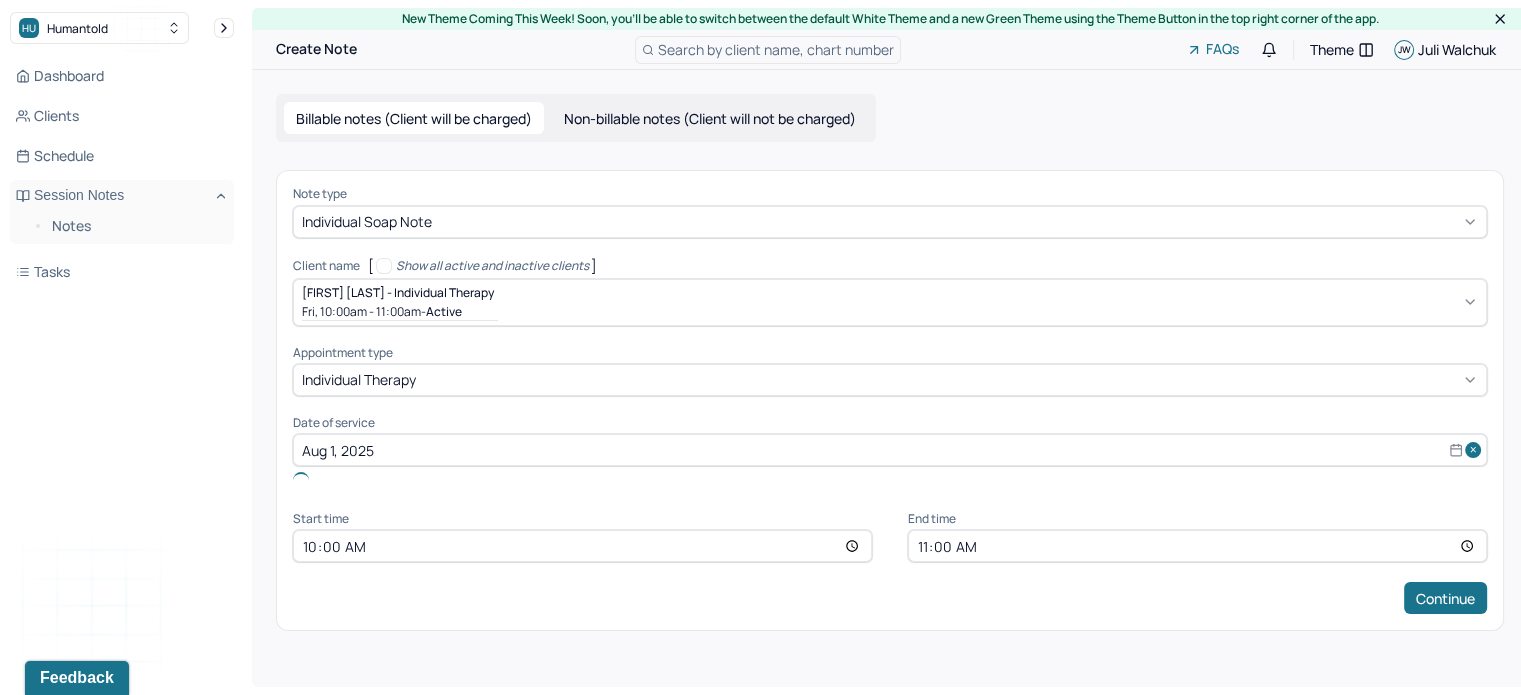 scroll, scrollTop: 0, scrollLeft: 0, axis: both 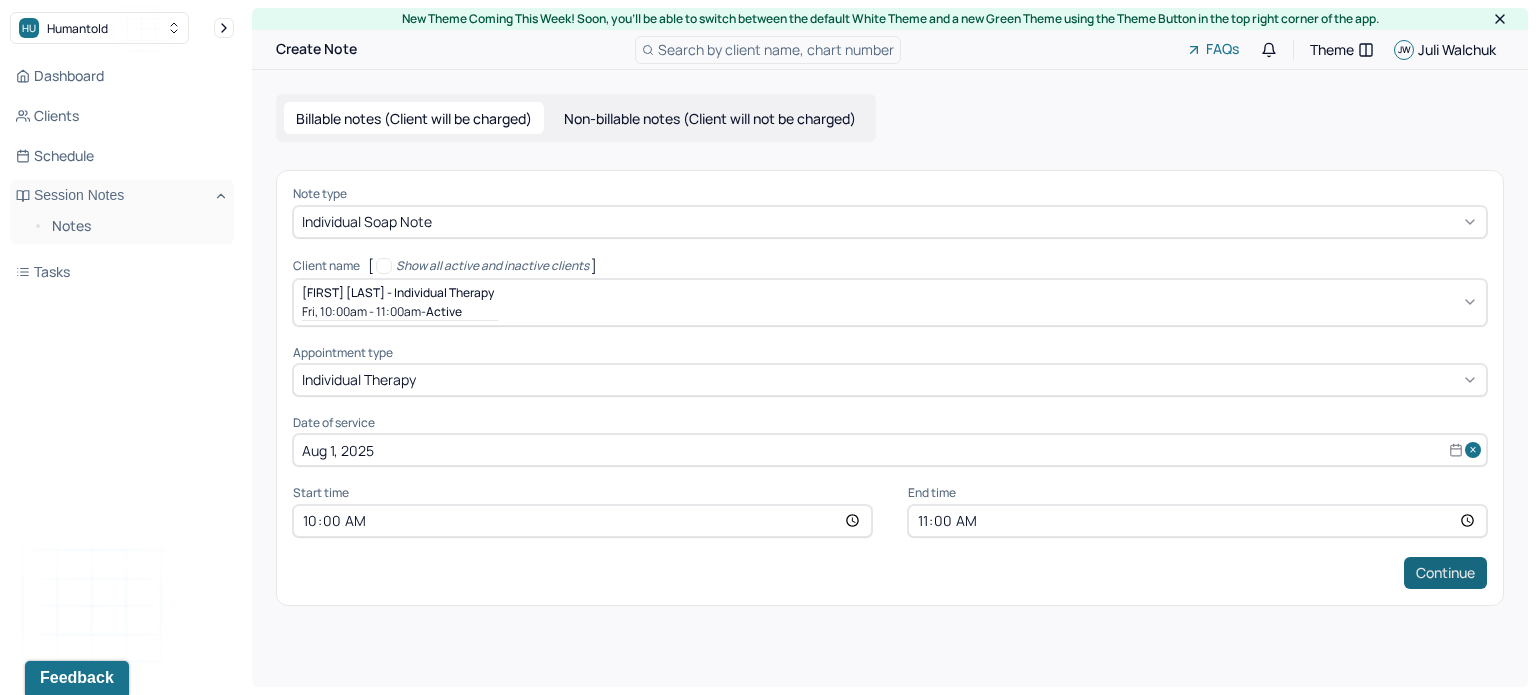 click on "Continue" at bounding box center [1445, 573] 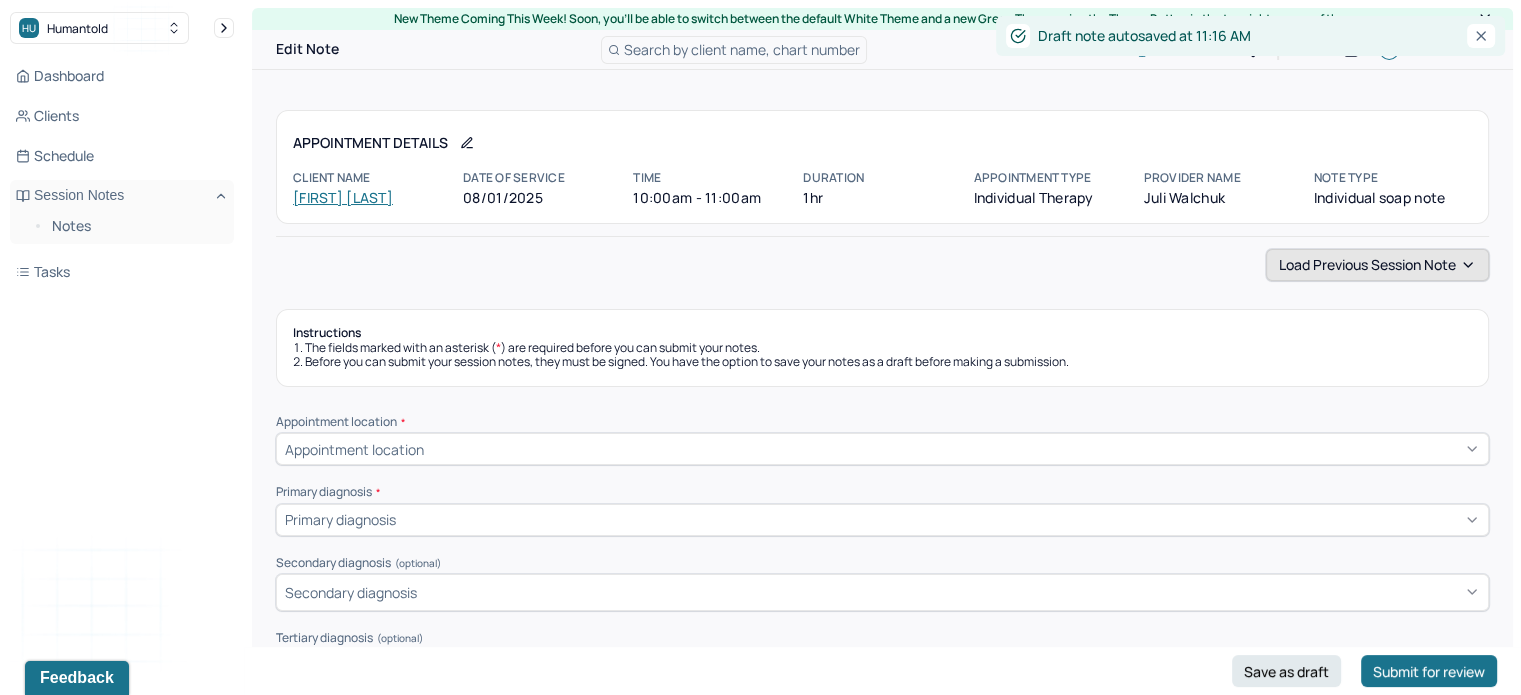 click on "Appointment Details Client name [NAME] [LAST] Date of service [DATE] Time 10:00am - 11:00am Duration 1hr Appointment type individual therapy Provider name [NAME] [LAST] Note type Individual soap note" at bounding box center (882, 173) 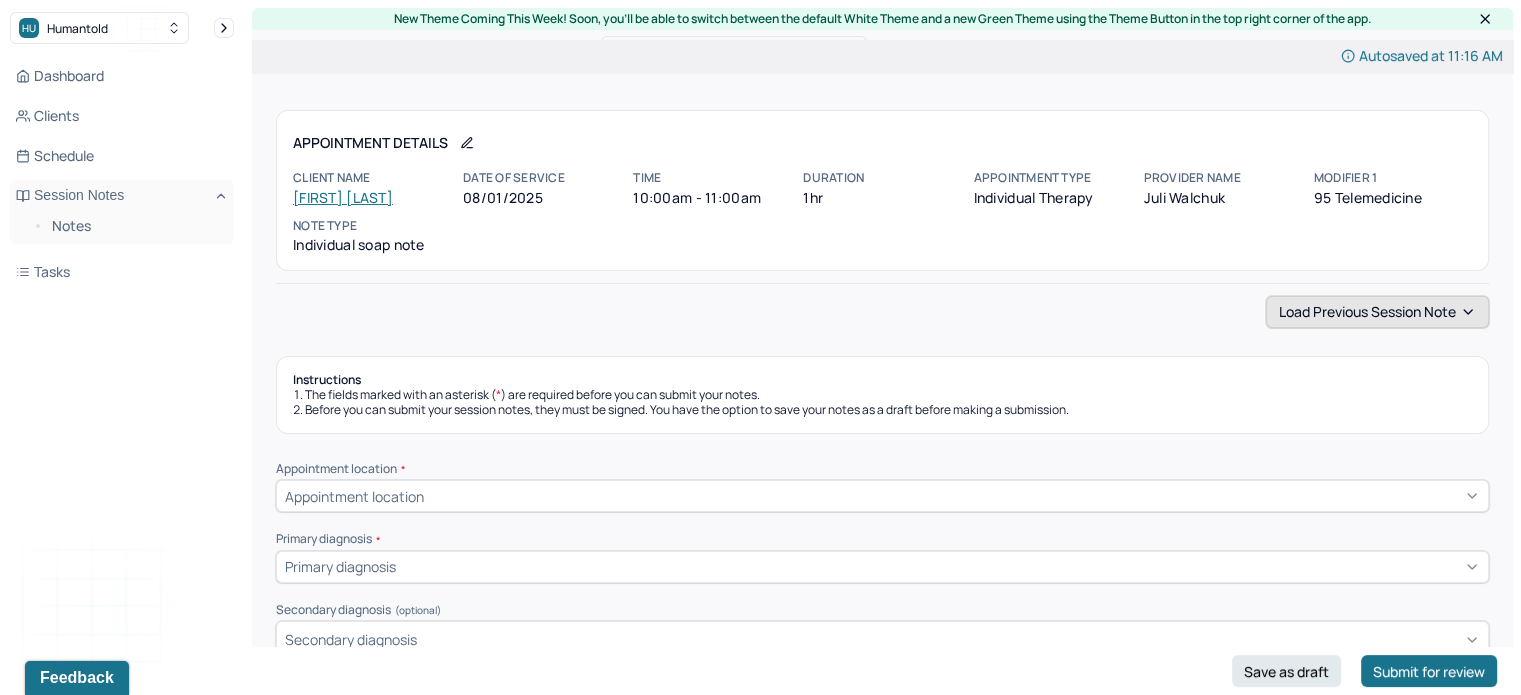 click on "Load previous session note" at bounding box center [1377, 312] 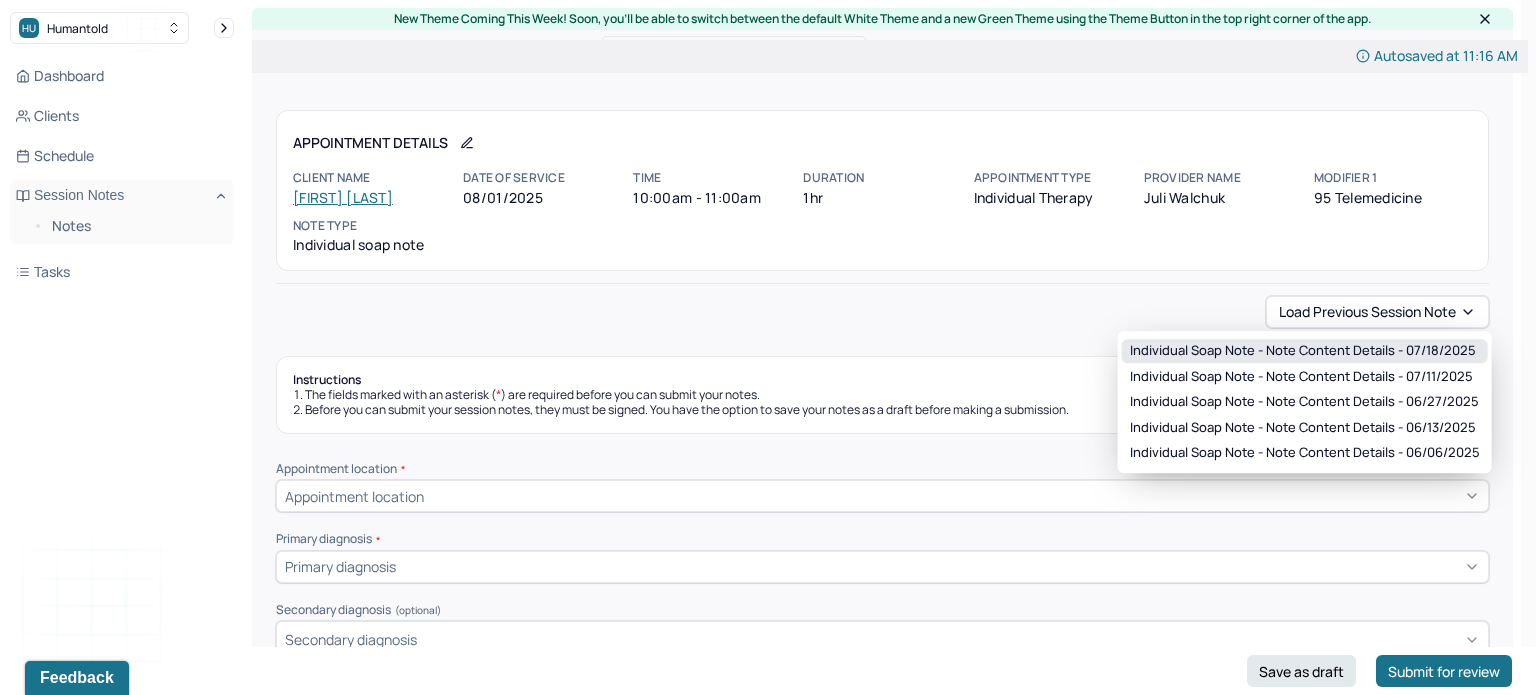 click on "Individual soap note   - Note content Details -   07/18/2025" at bounding box center (1303, 351) 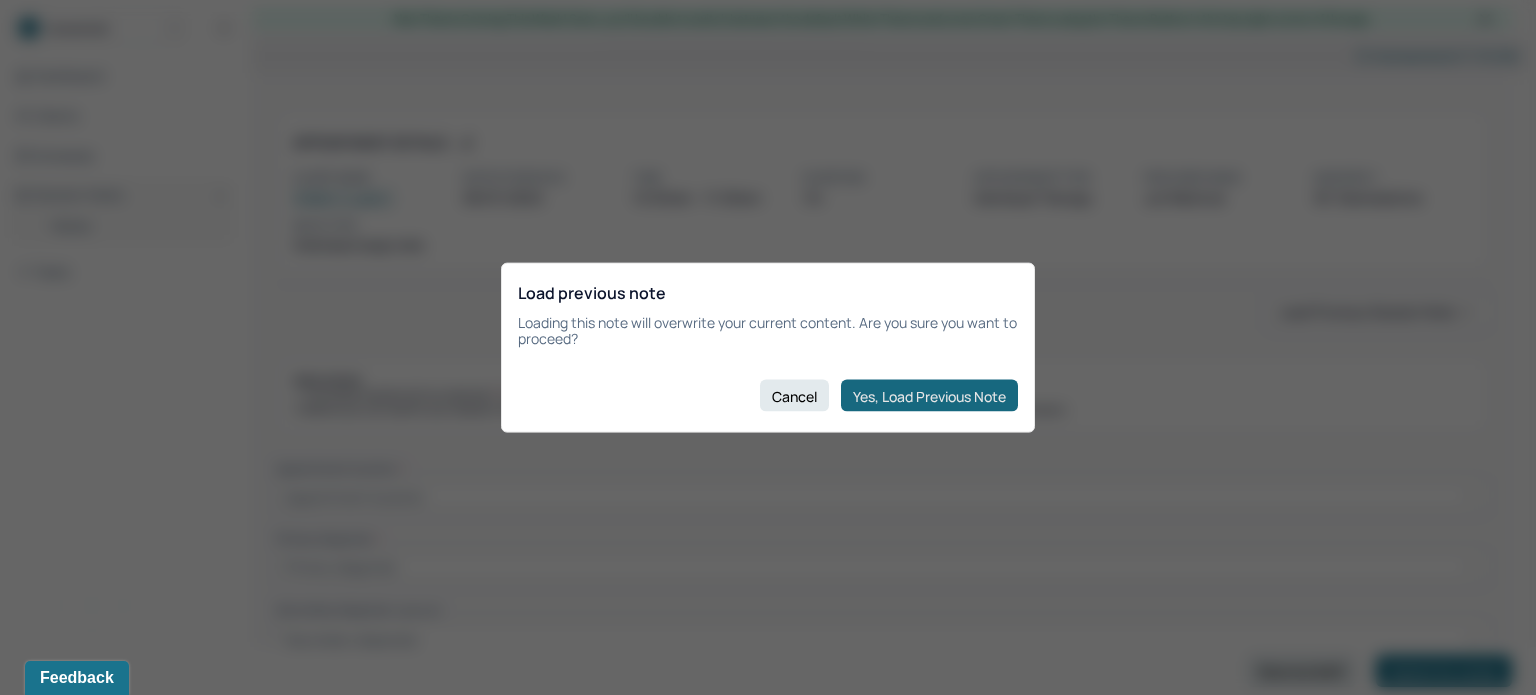 click on "Yes, Load Previous Note" at bounding box center [929, 396] 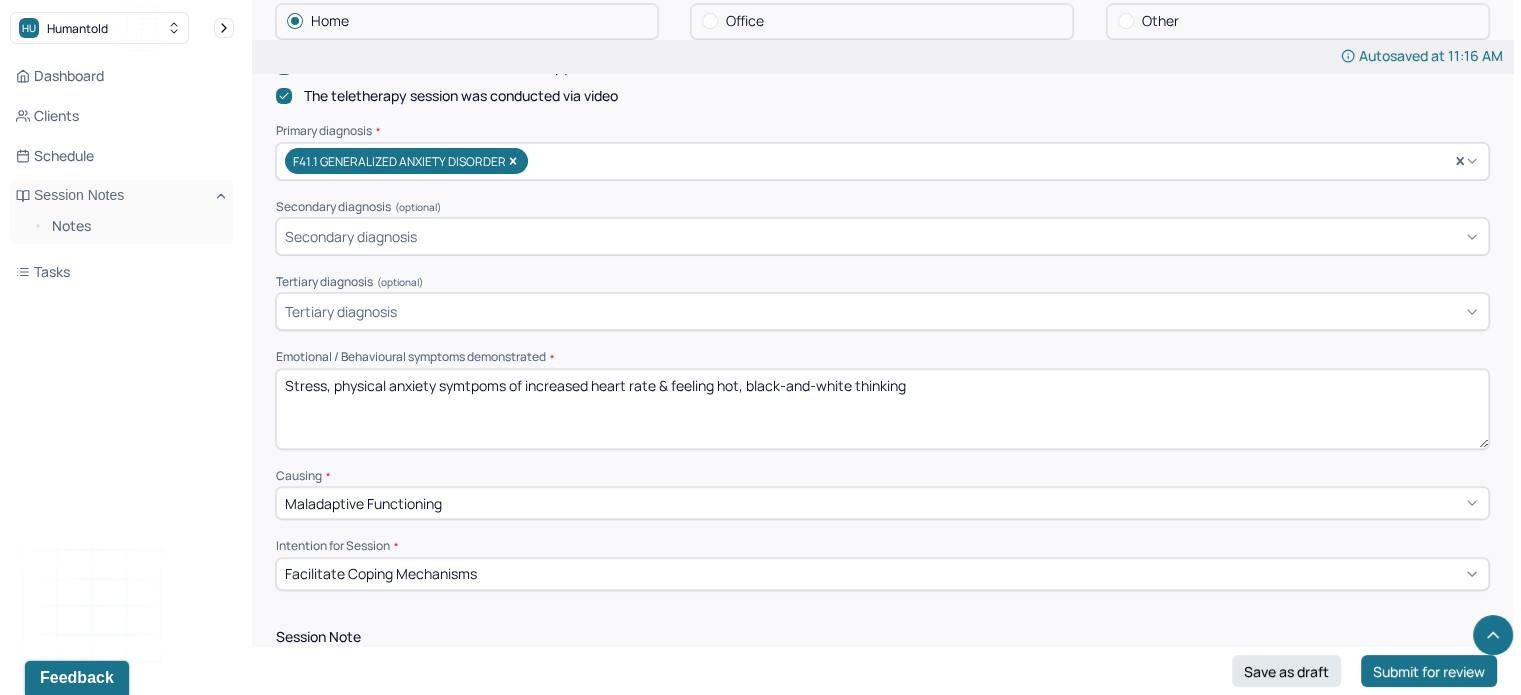 scroll, scrollTop: 634, scrollLeft: 0, axis: vertical 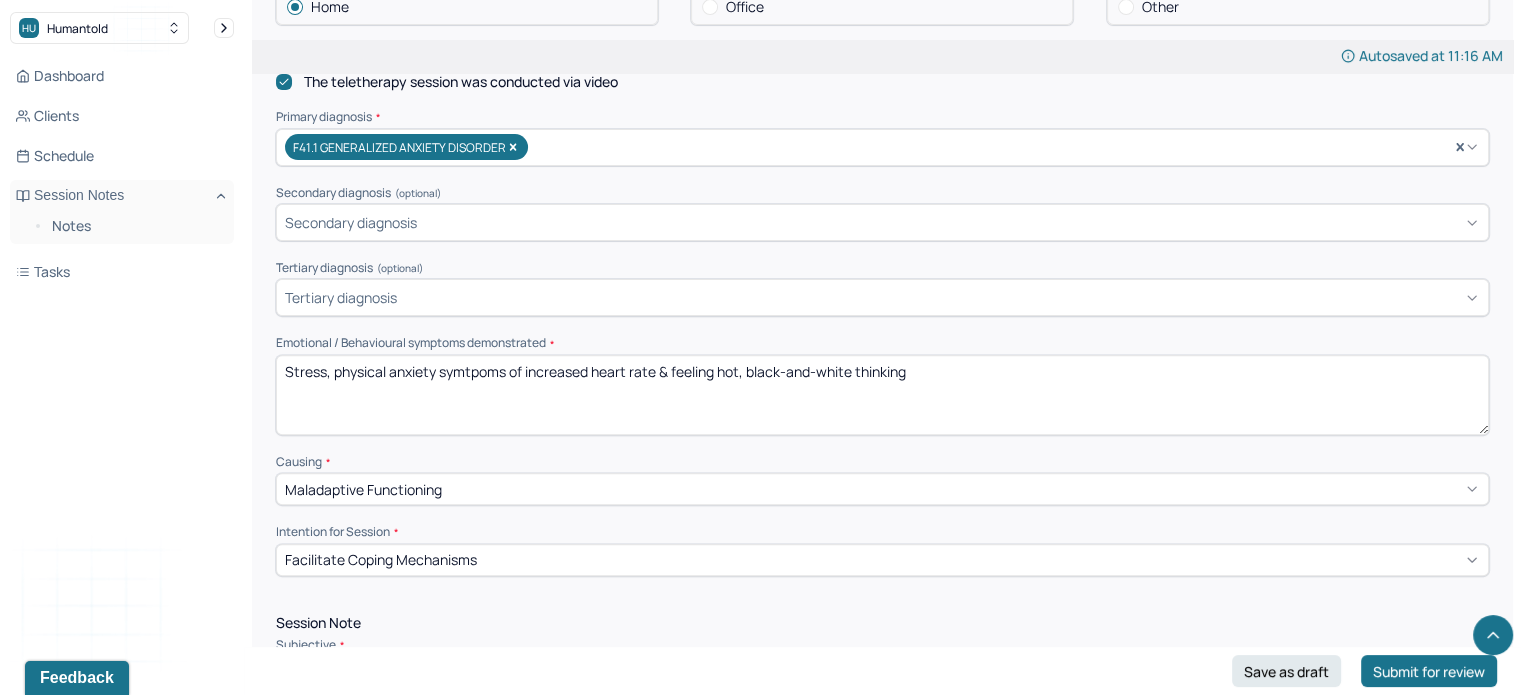 drag, startPoint x: 744, startPoint y: 367, endPoint x: 337, endPoint y: 371, distance: 407.01965 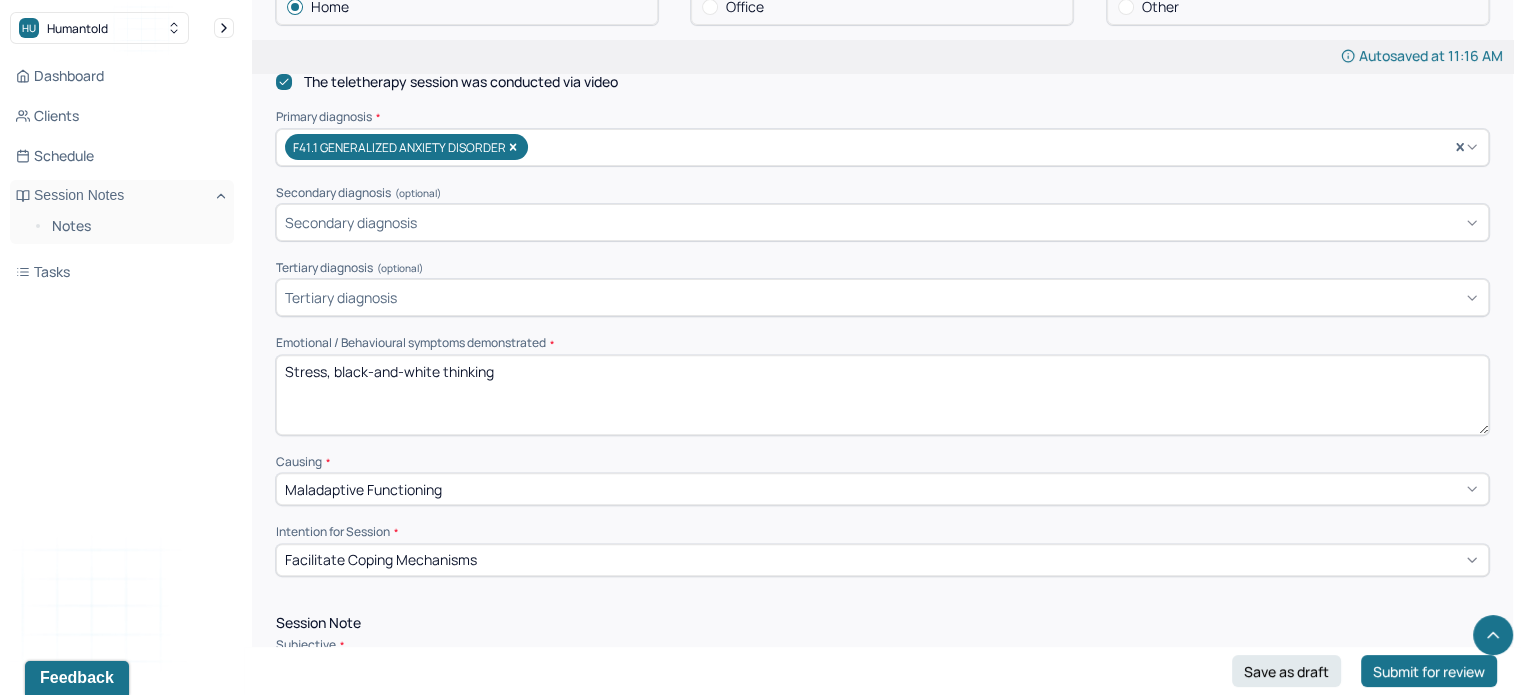 click on "Stress, black-and-white thinking, p" at bounding box center [882, 395] 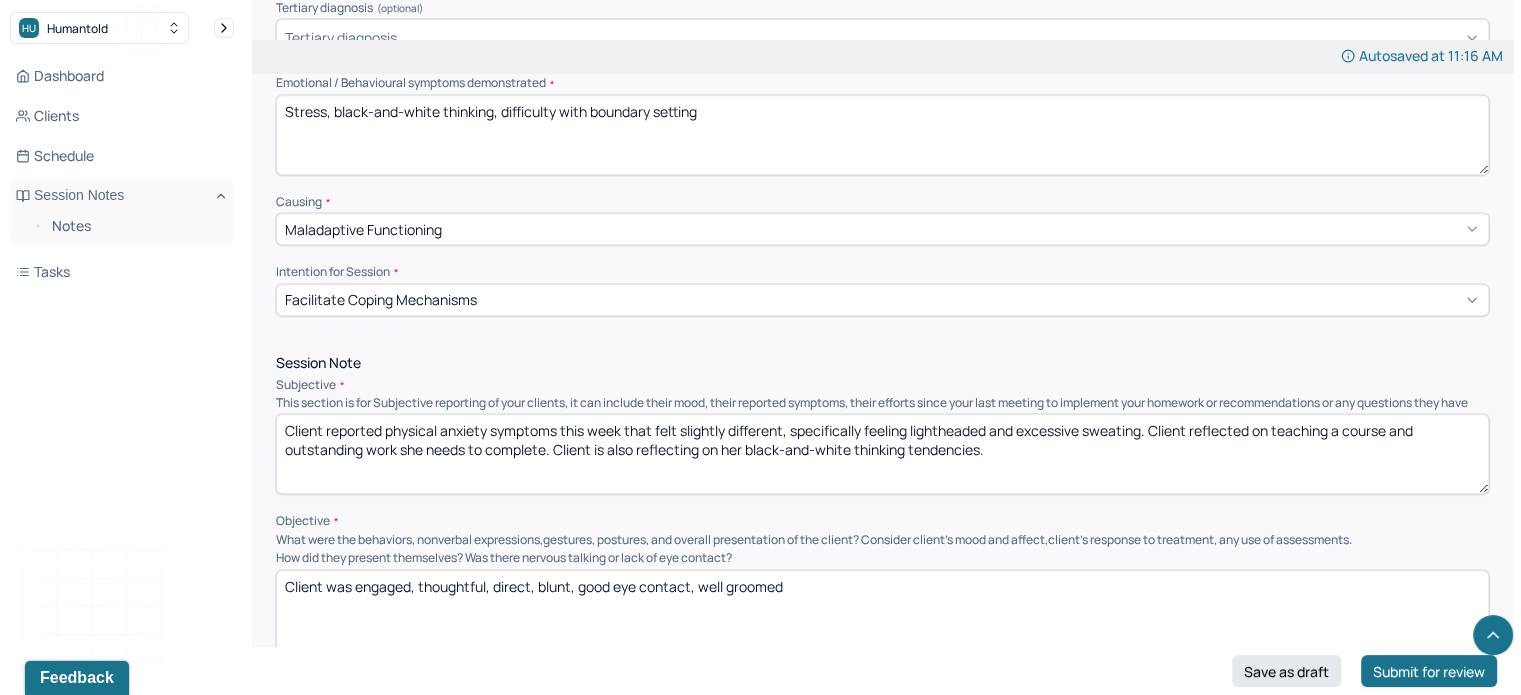 scroll, scrollTop: 895, scrollLeft: 0, axis: vertical 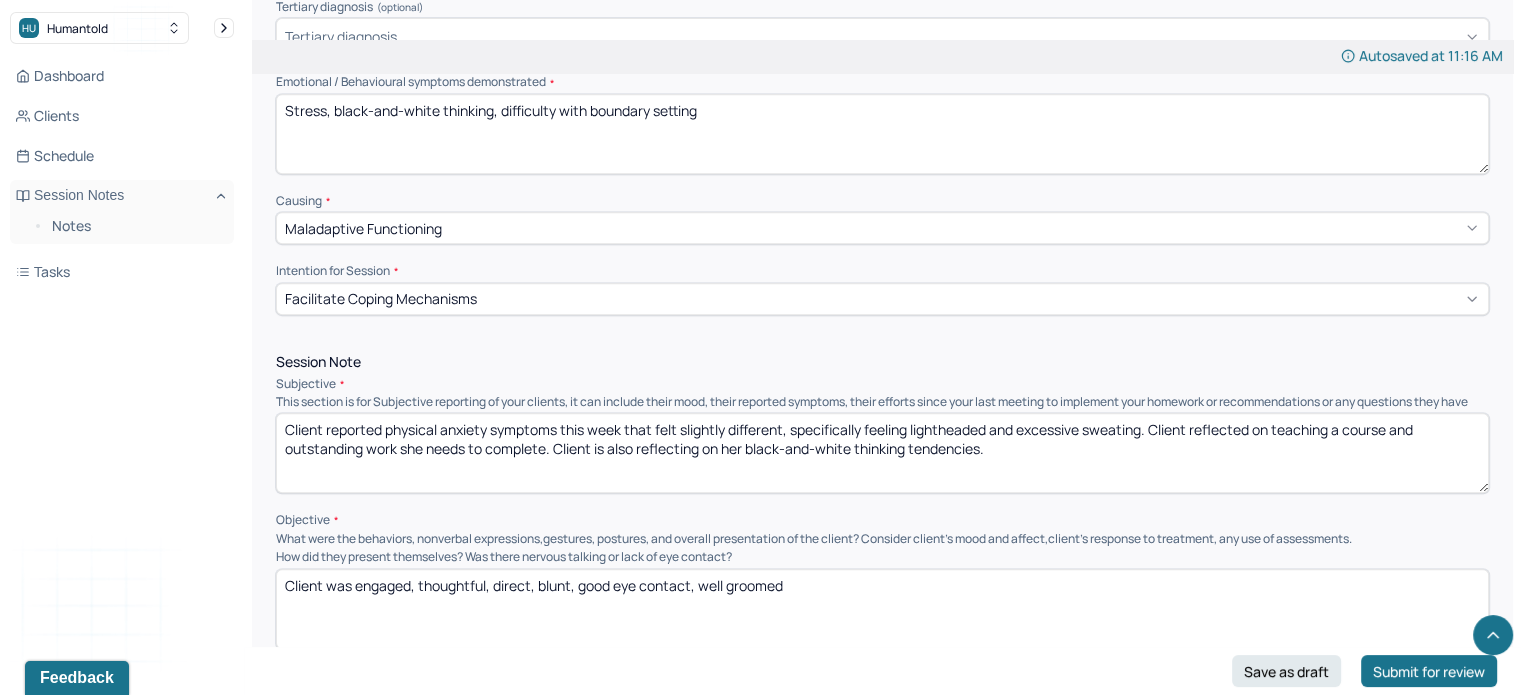 type on "Stress, black-and-white thinking, difficulty with boundary setting" 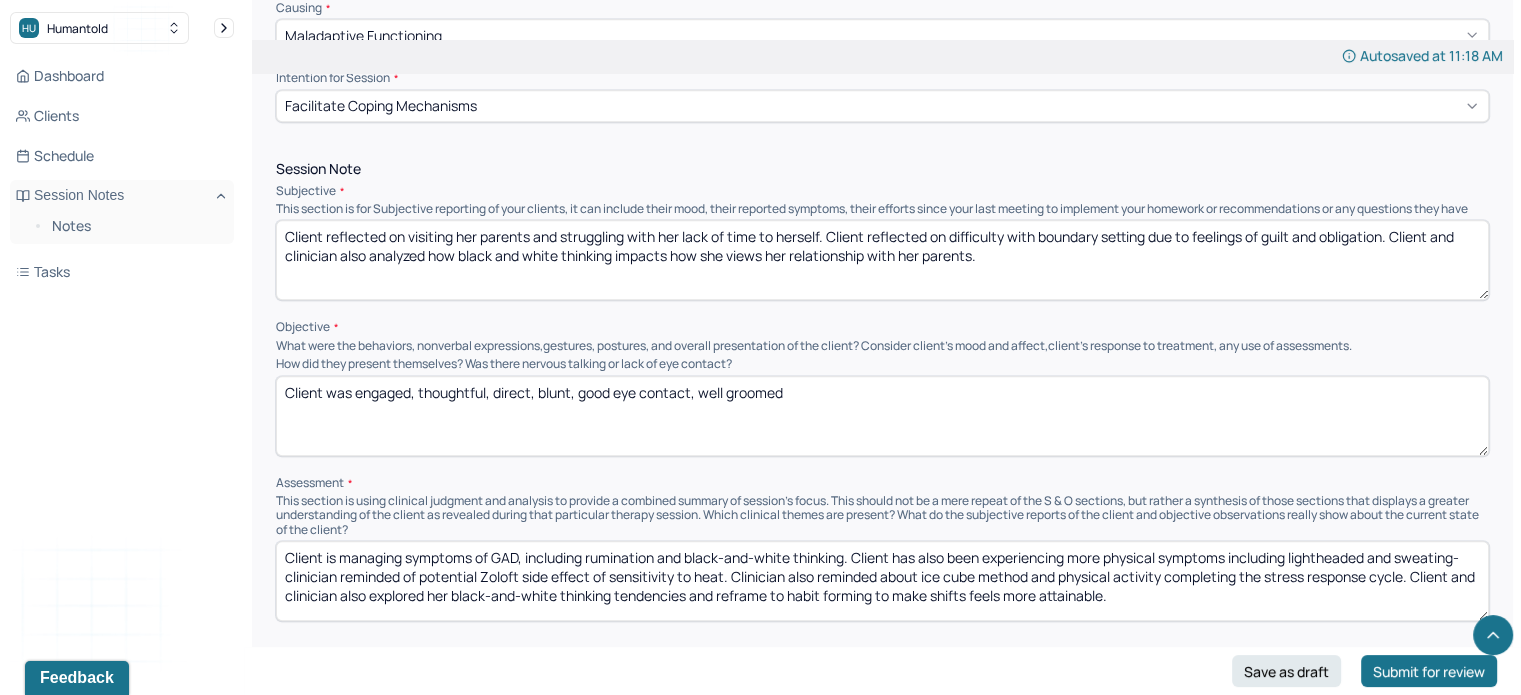 scroll, scrollTop: 1090, scrollLeft: 0, axis: vertical 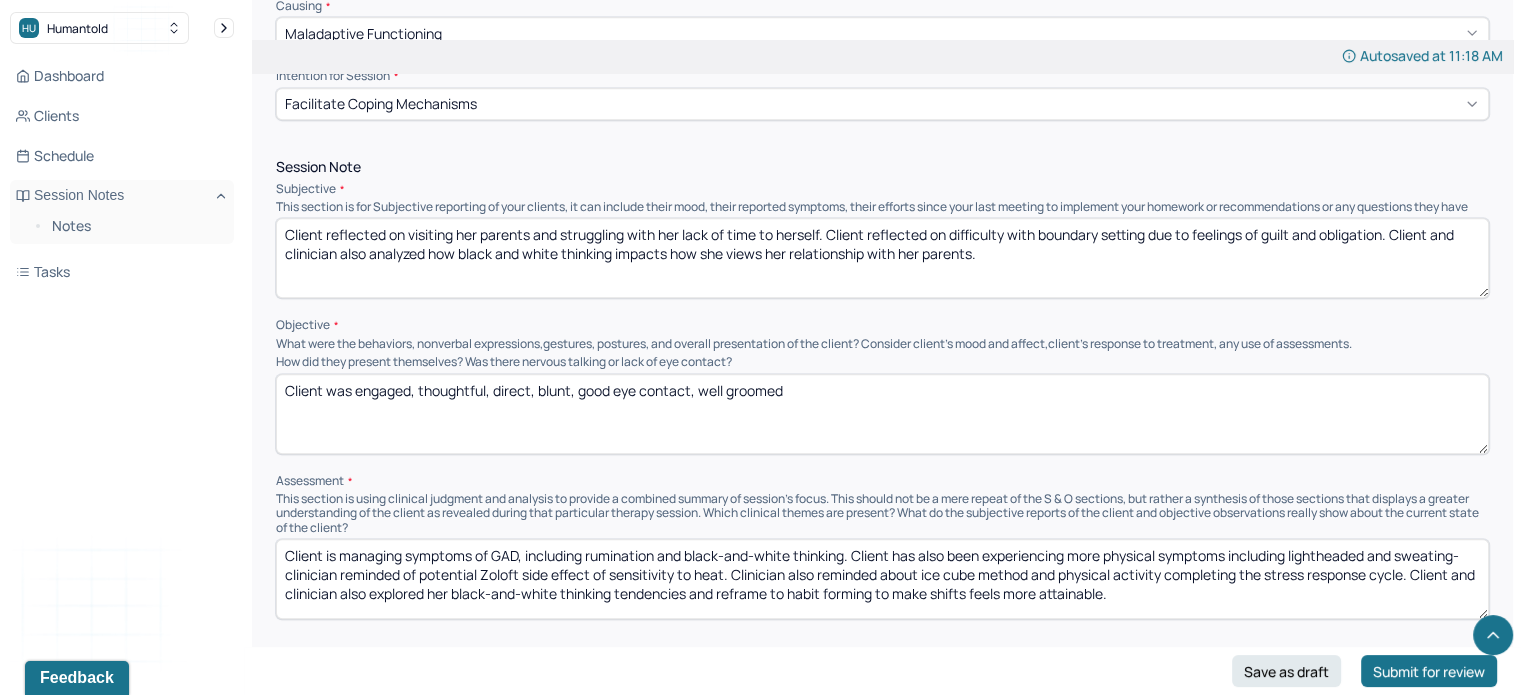 type on "Client reflected on visiting her parents and struggling with her lack of time to herself. Client reflected on difficulty with boundary setting due to feelings of guilt and obligation. Client and clinician also analyzed how black and white thinking impacts how she views her relationship with her parents." 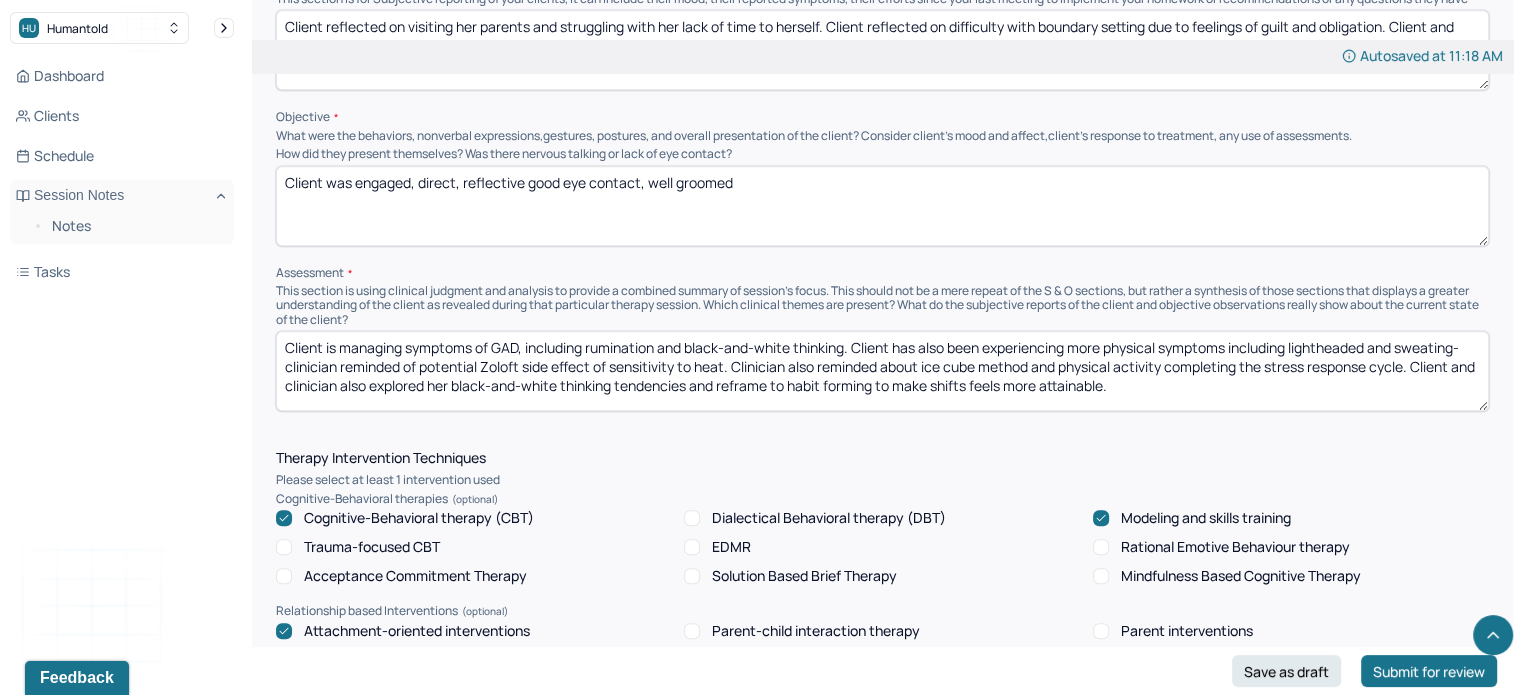 scroll, scrollTop: 1299, scrollLeft: 0, axis: vertical 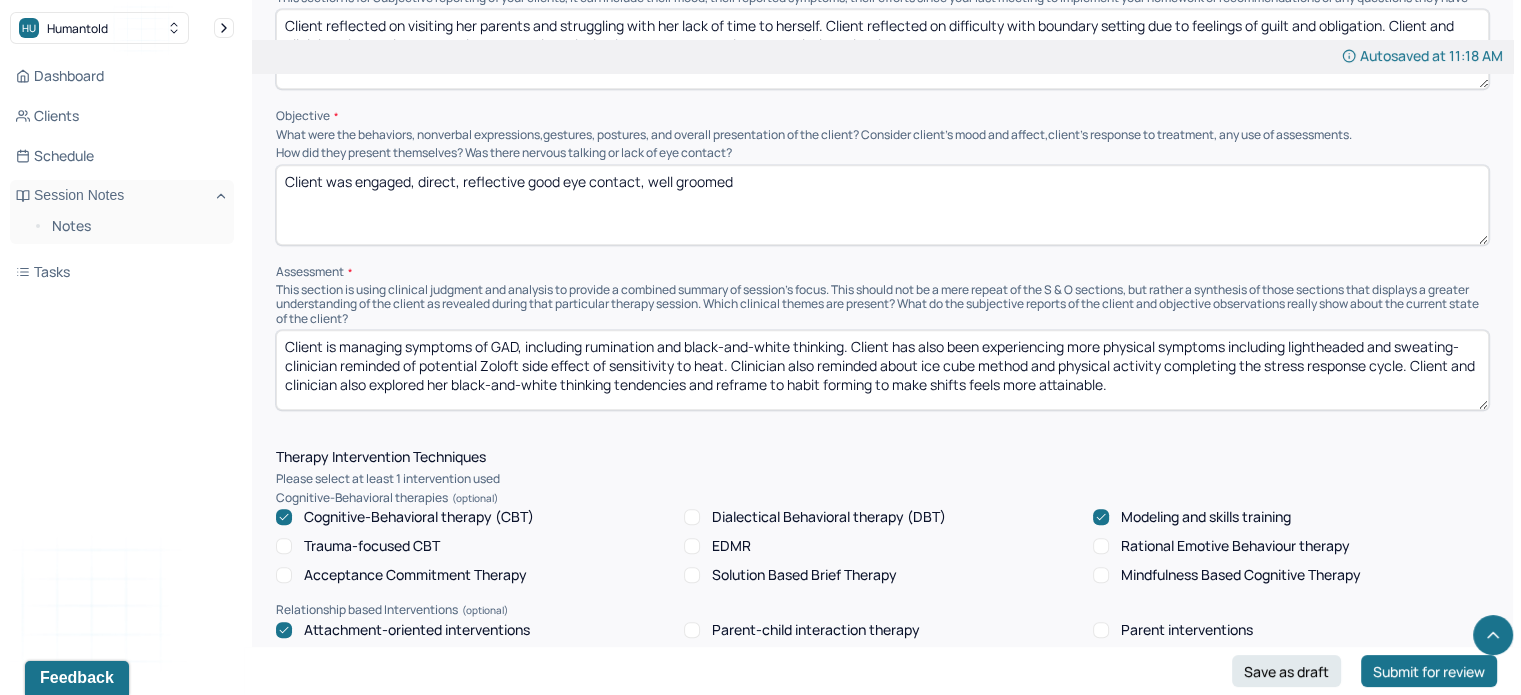 type on "Client was engaged, direct, reflective good eye contact, well groomed" 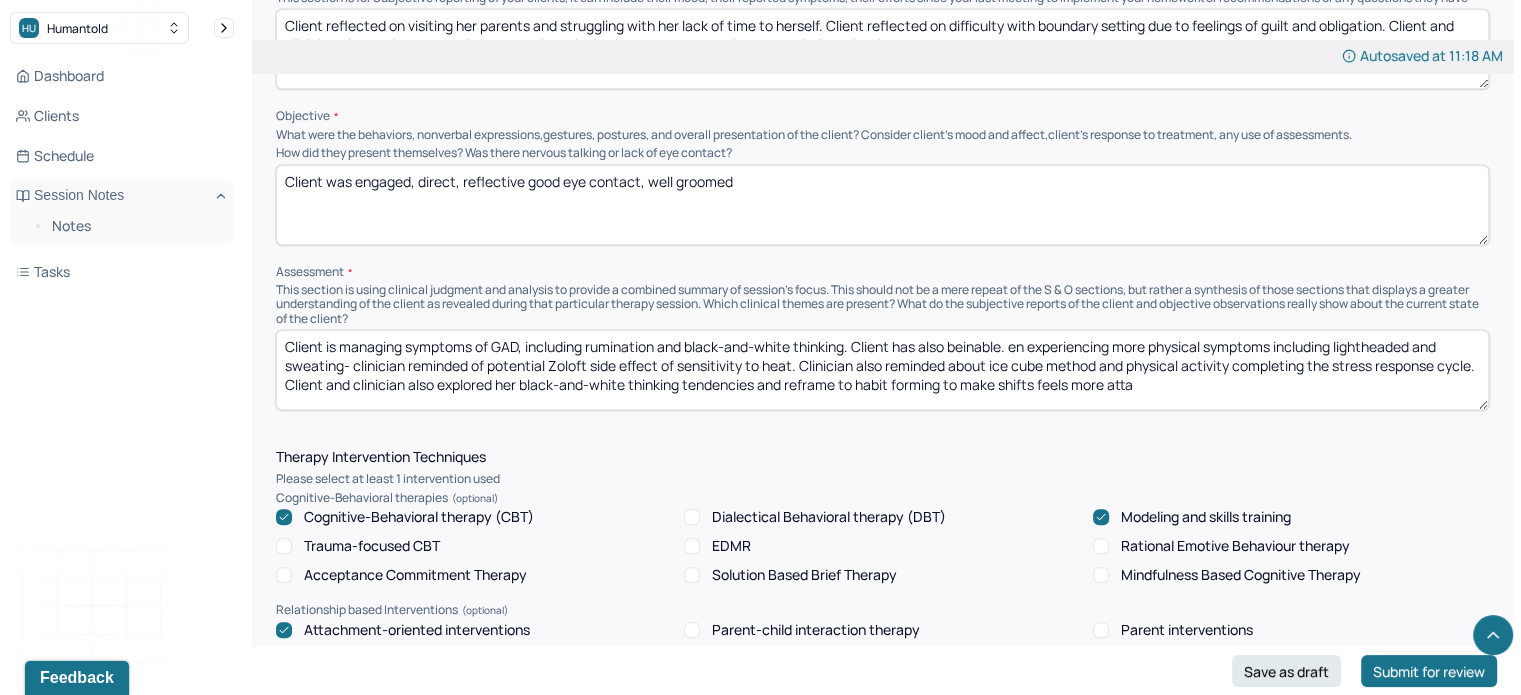 click on "Client is managing symptoms of GAD, including rumination and black-and-white thinking. Client has also been experiencing more physical symptoms including lightheaded and sweating- clinician reminded of potential Zoloft side effect of sensitivity to heat. Clinician also reminded about ice cube method and physical activity completing the stress response cycle. Client and clinician also explored her black-and-white thinking tendencies and reframe to habit forming to make shifts feels more attainable." at bounding box center (882, 370) 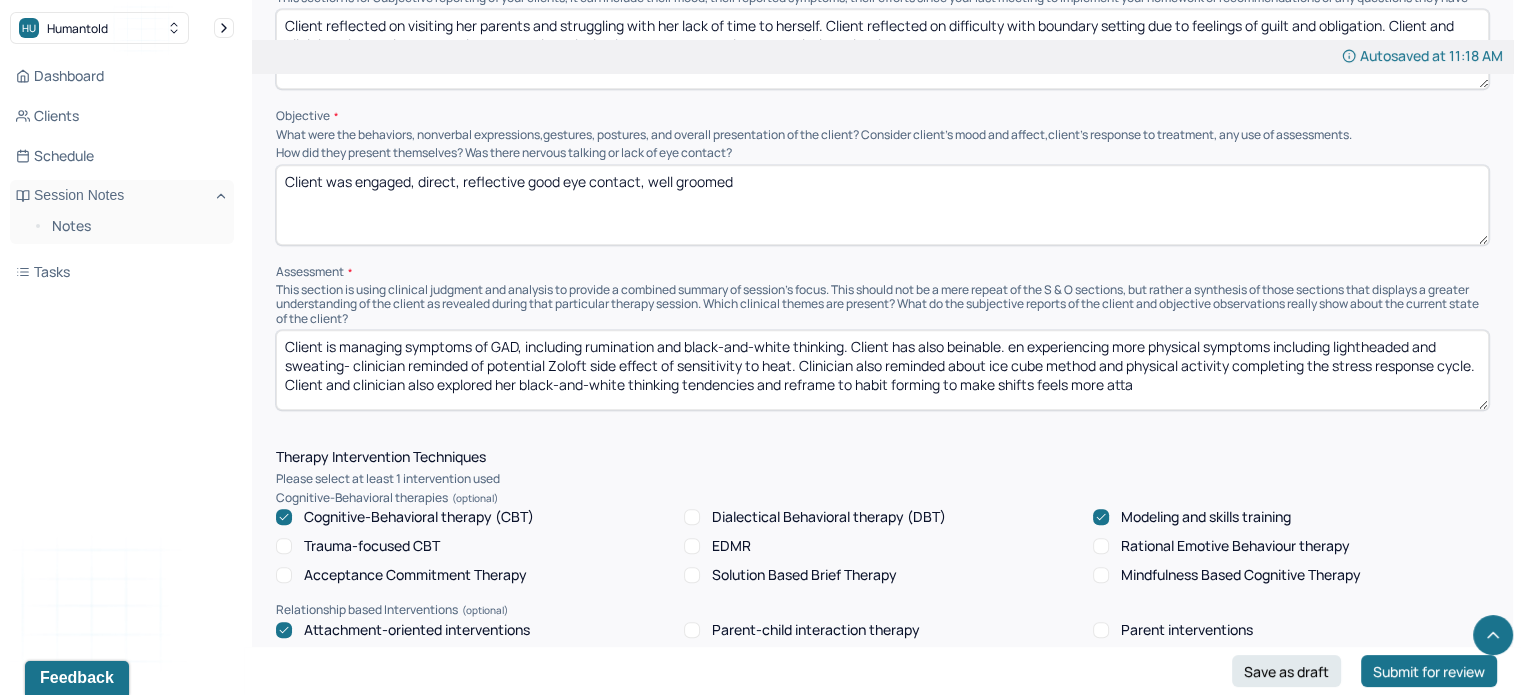 drag, startPoint x: 1184, startPoint y: 397, endPoint x: 900, endPoint y: 359, distance: 286.53098 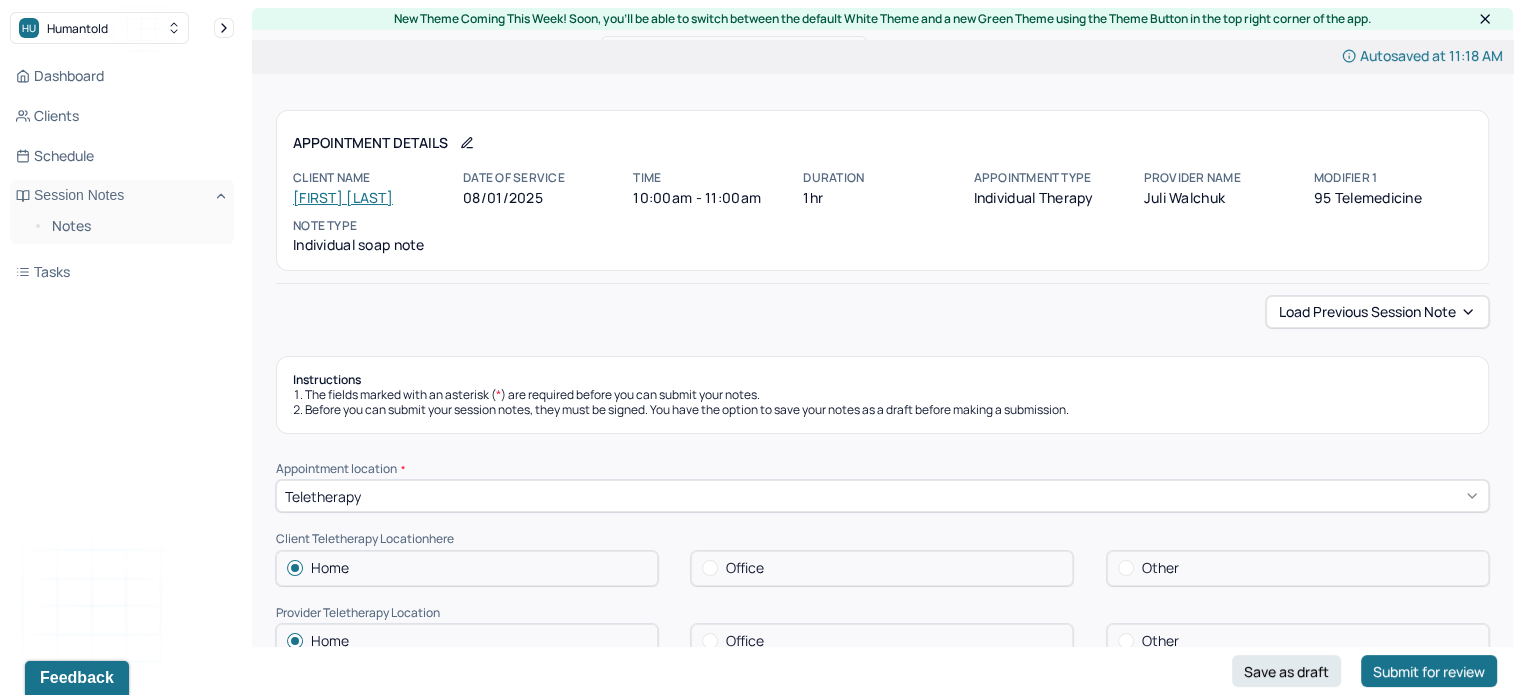scroll, scrollTop: 224, scrollLeft: 0, axis: vertical 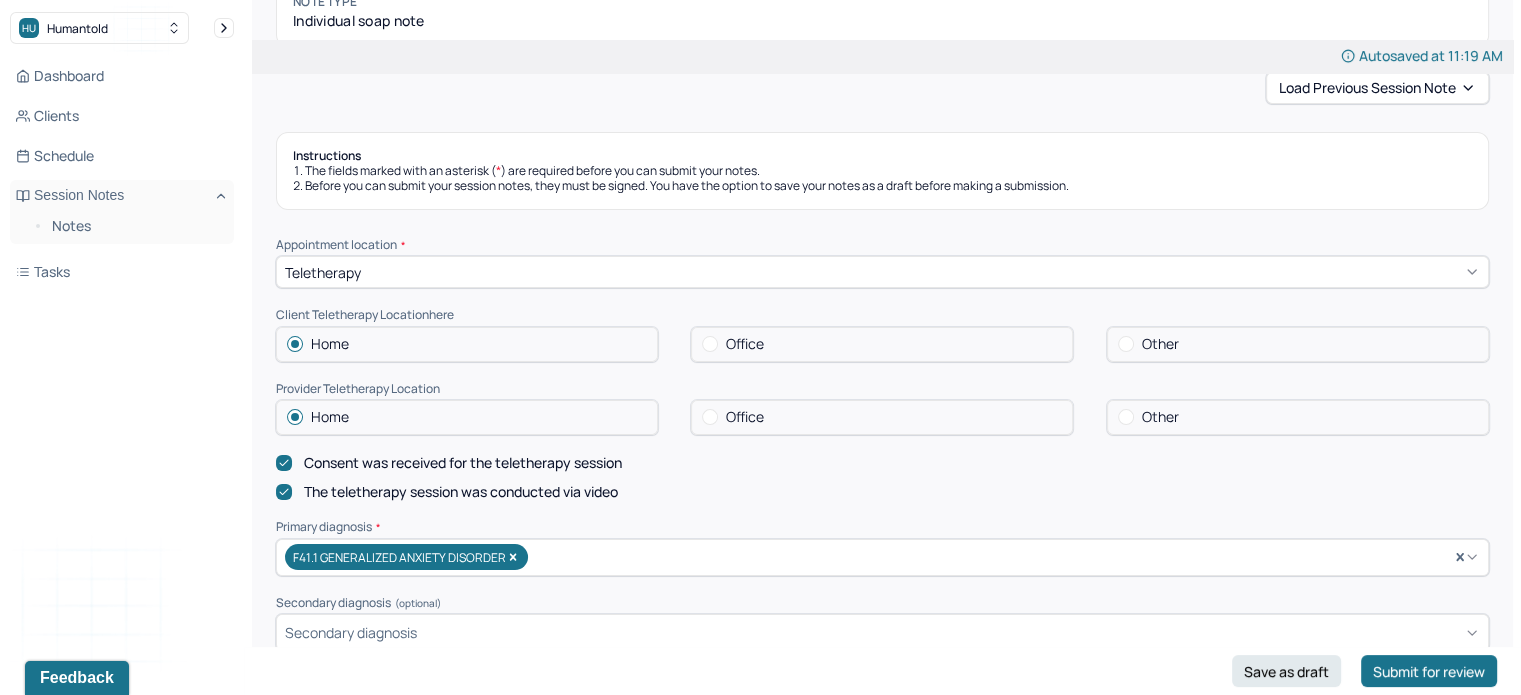 type on "Client is managing symptoms of GAD, including rumination and black-and-white thinking. Client reflected" 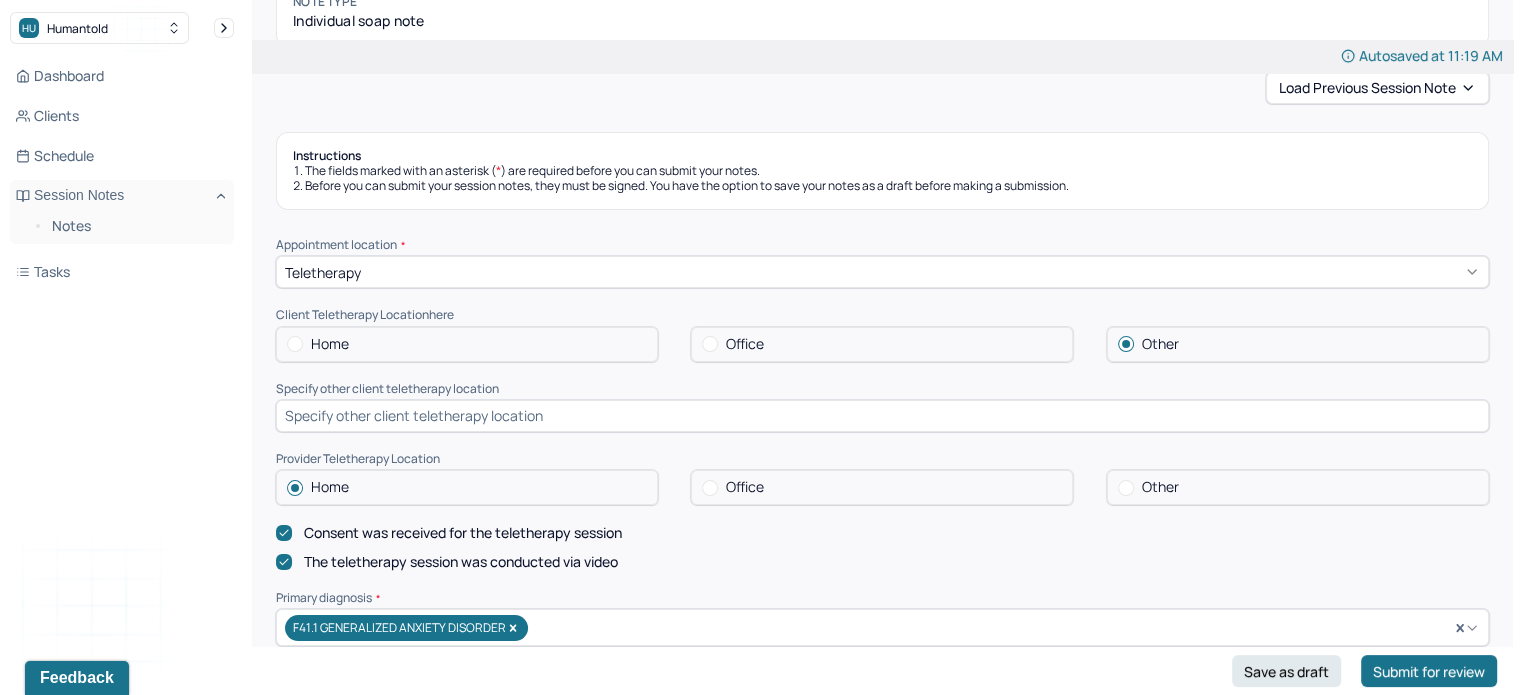 click at bounding box center [882, 416] 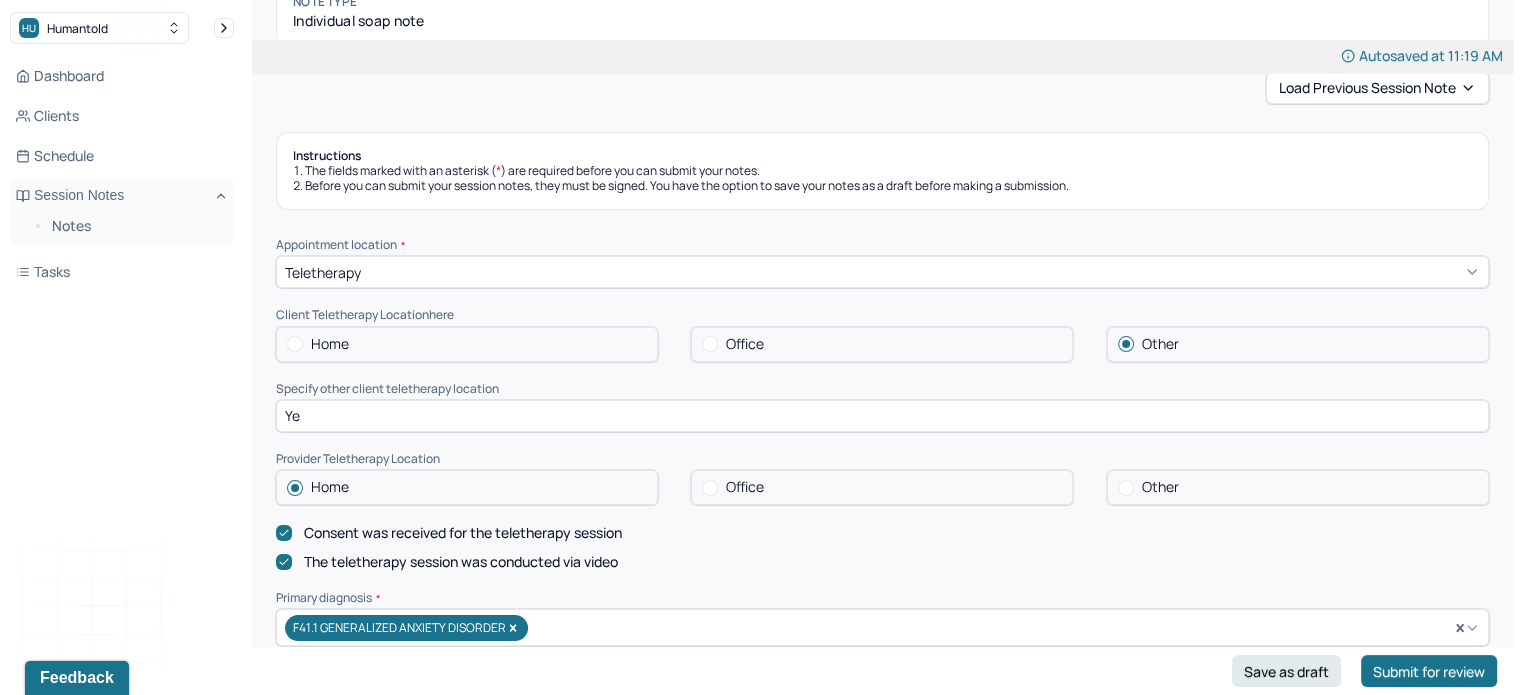 type on "Y" 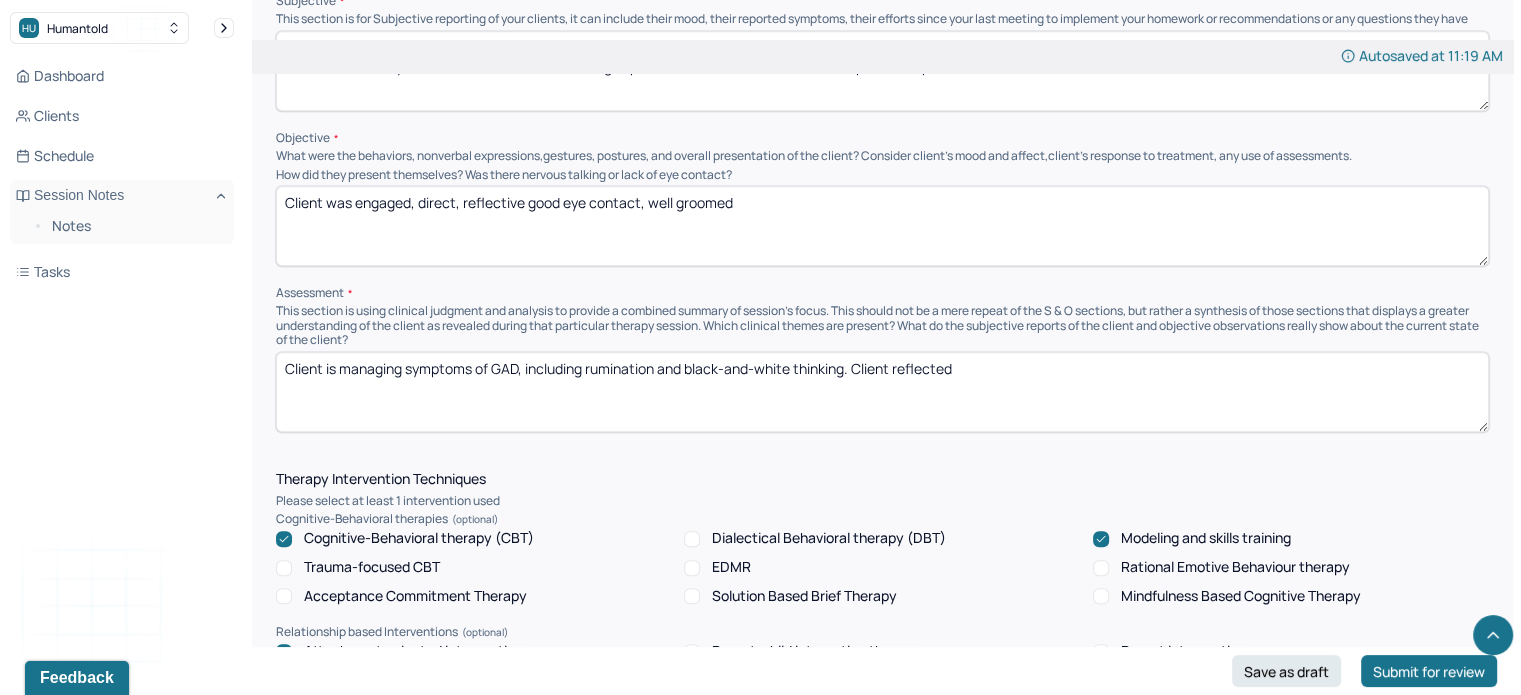 scroll, scrollTop: 1460, scrollLeft: 0, axis: vertical 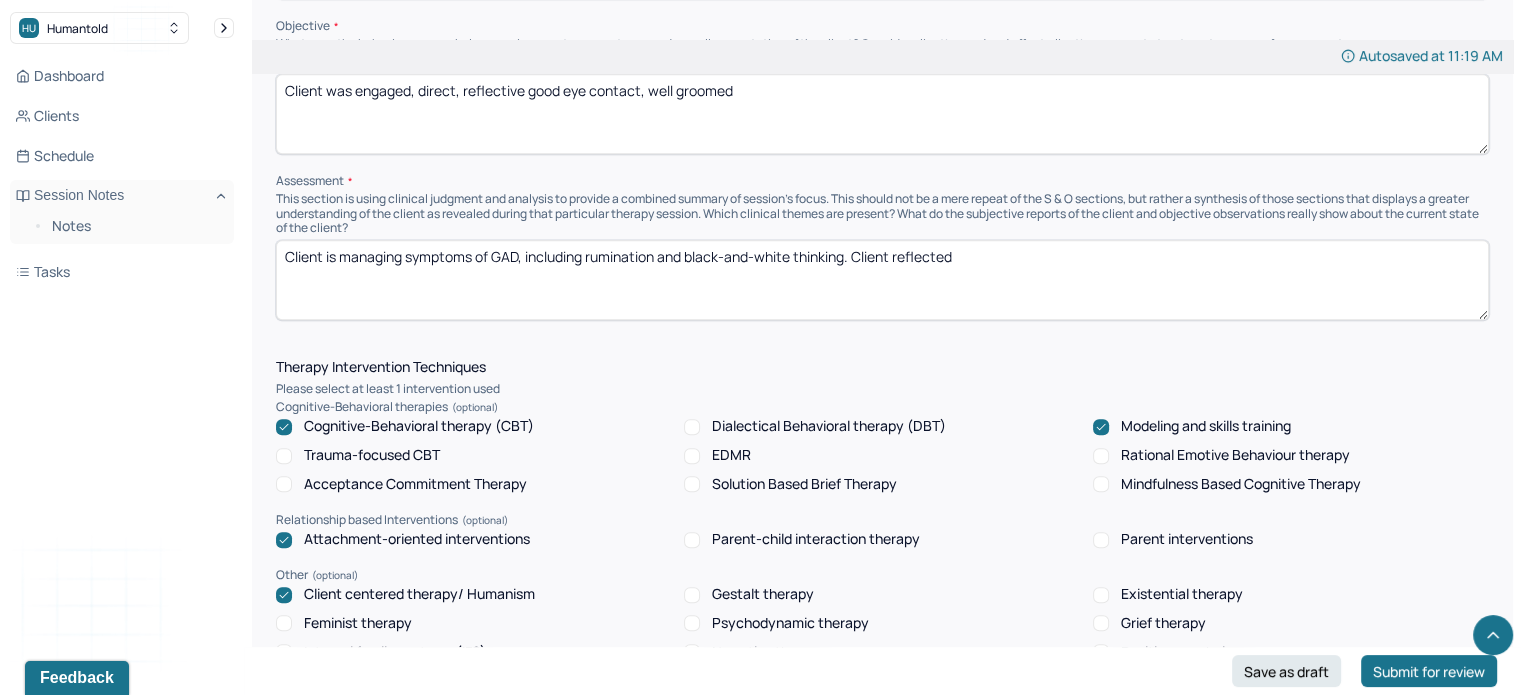 type on "Temporarily visiting family in [LOCATION]" 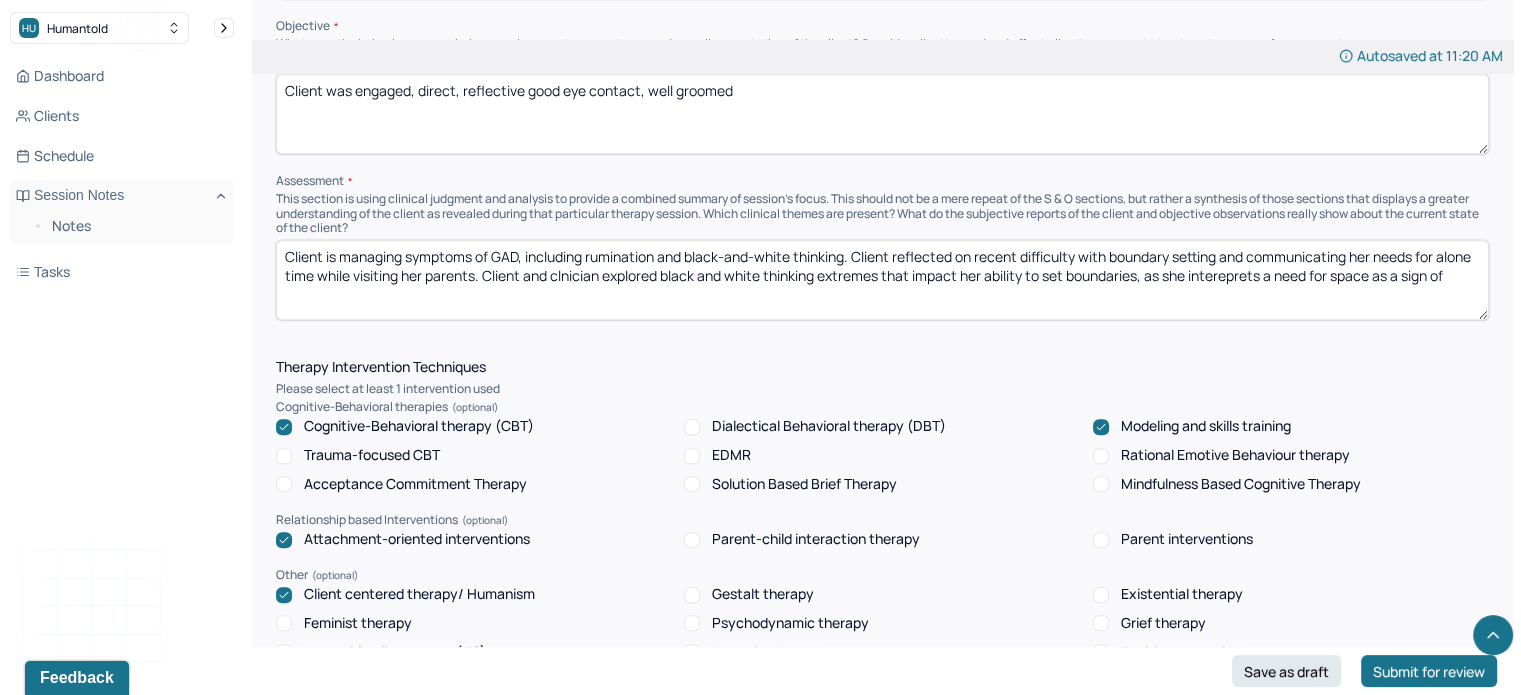 drag, startPoint x: 1250, startPoint y: 299, endPoint x: 1244, endPoint y: 286, distance: 14.3178215 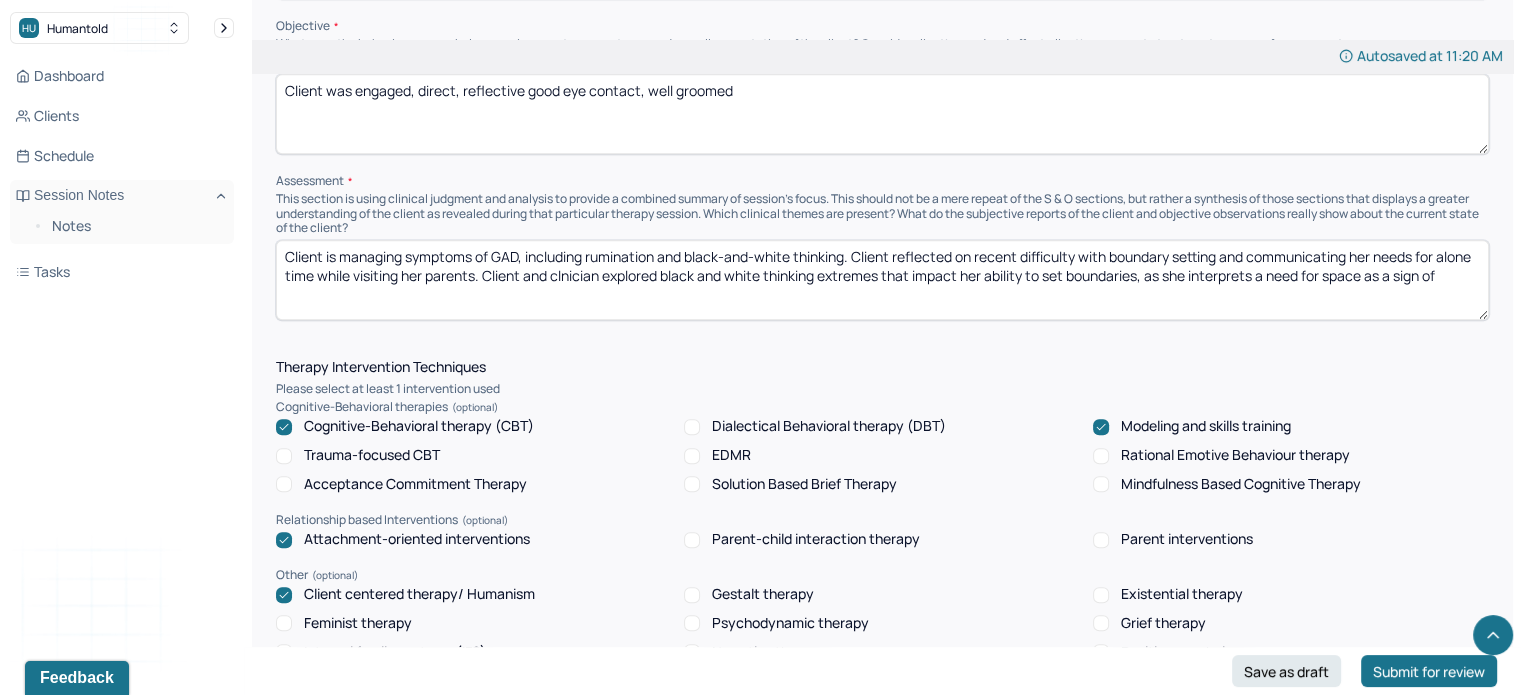 click on "Client is managing symptoms of GAD, including rumination and black-and-white thinking. Client reflected on recent difficulty with boundary setting and communicating her needs for alone time while visiting her parents. Client and clnician explored black and white thinking extremes that impact her ability to set boundaries, as she intereprets a need for space as a sign of" at bounding box center [882, 280] 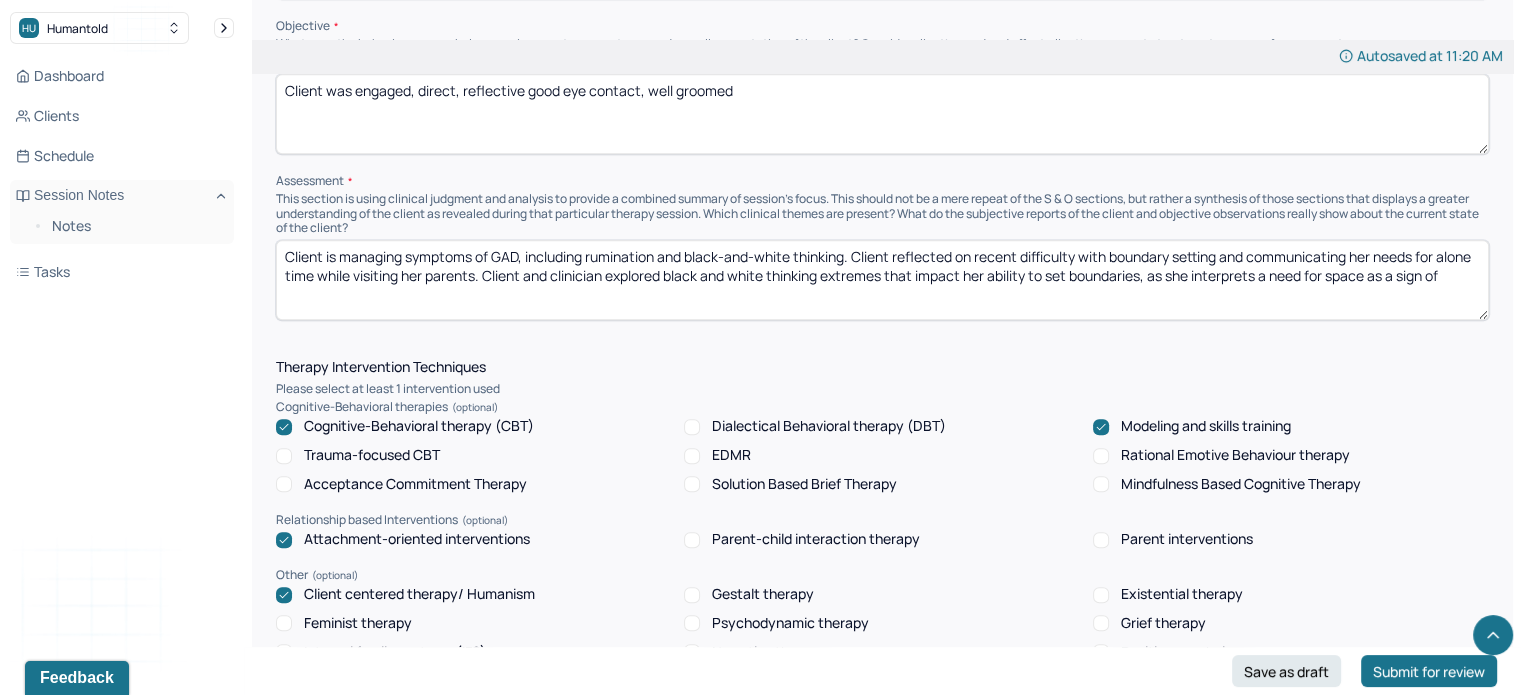 click on "Client is managing symptoms of GAD, including rumination and black-and-white thinking. Client reflected on recent difficulty with boundary setting and communicating her needs for alone time while visiting her parents. Client and clnician explored black and white thinking extremes that impact her ability to set boundaries, as she interprets a need for space as a sign of" at bounding box center (882, 280) 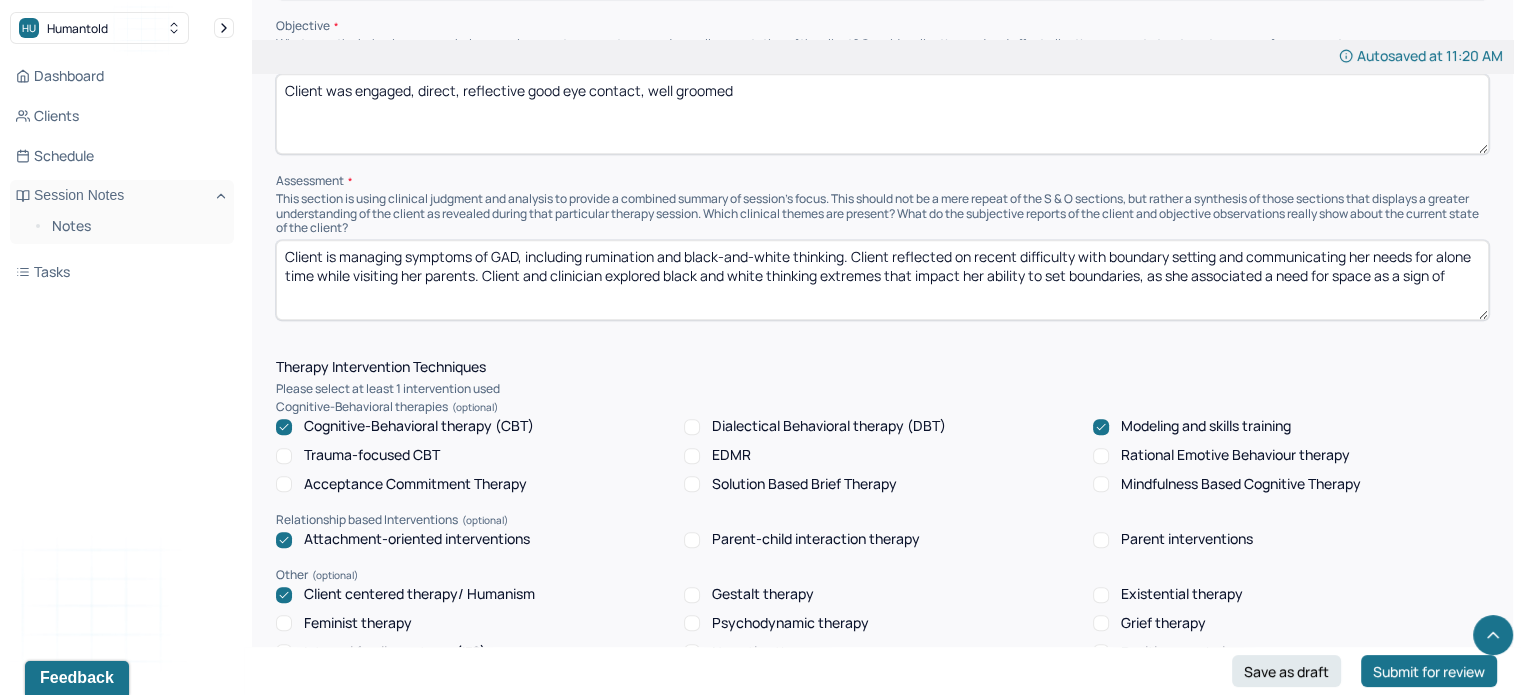 click on "Client is managing symptoms of GAD, including rumination and black-and-white thinking. Client reflected on recent difficulty with boundary setting and communicating her needs for alone time while visiting her parents. Client and clinician explored black and white thinking extremes that impact her ability to set boundaries, as she interprets a need for space as a sign of" at bounding box center [882, 280] 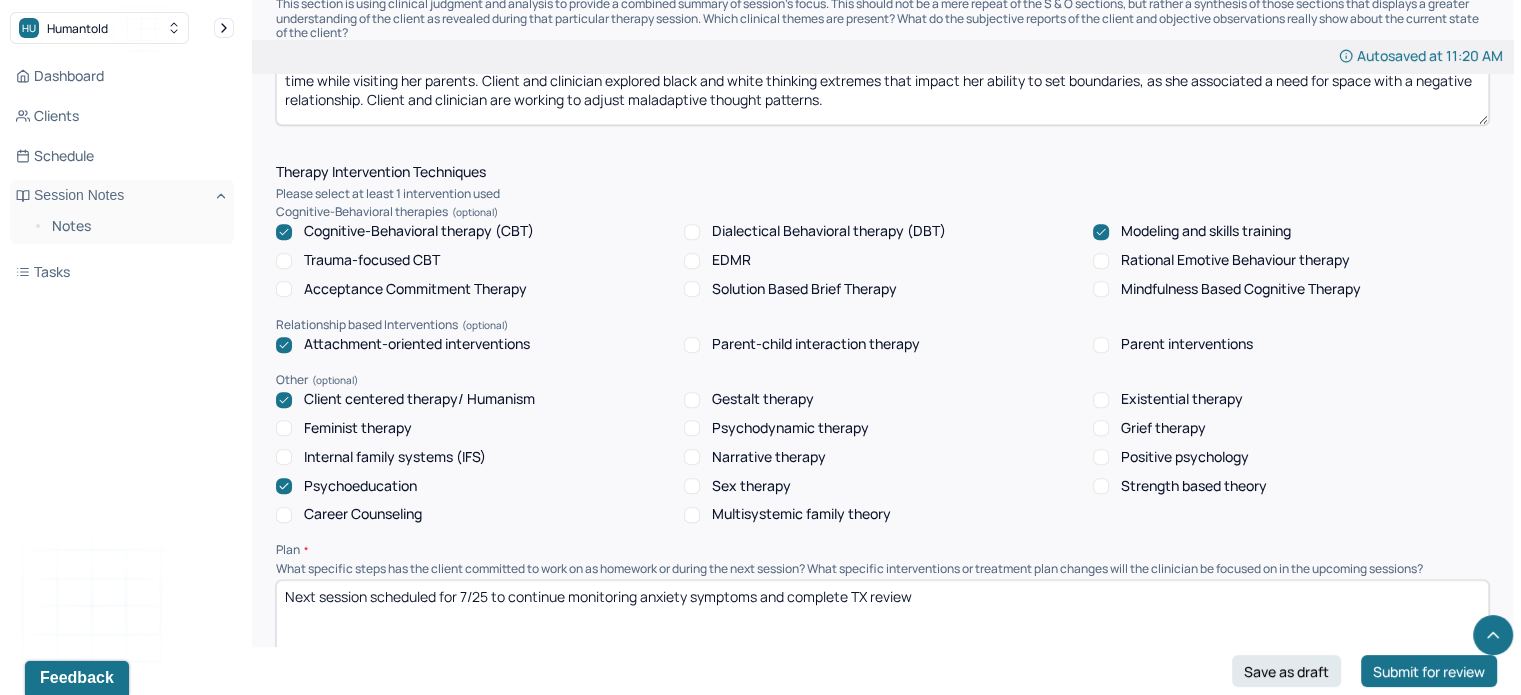 scroll, scrollTop: 1656, scrollLeft: 0, axis: vertical 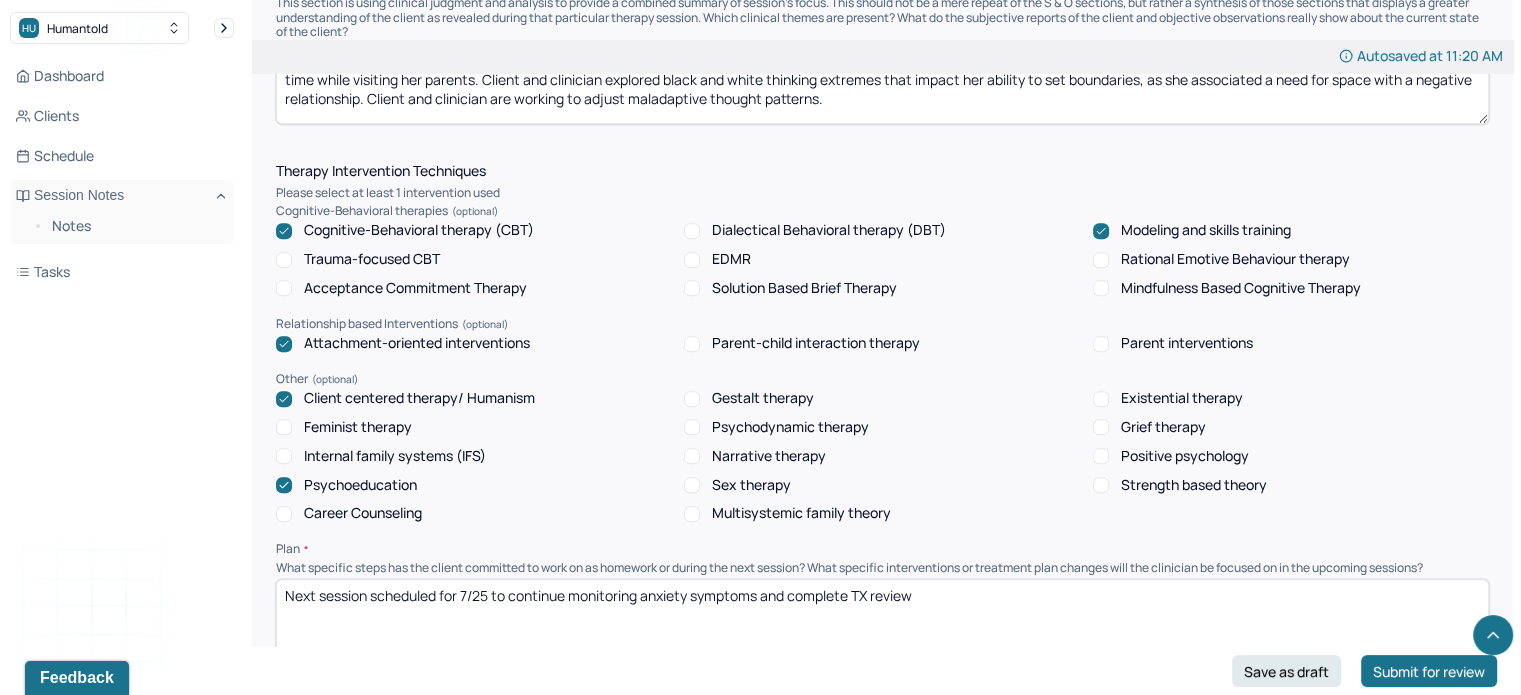 type on "Client is managing symptoms of GAD, including rumination and black-and-white thinking. Client reflected on recent difficulty with boundary setting and communicating her needs for alone time while visiting her parents. Client and clinician explored black and white thinking extremes that impact her ability to set boundaries, as she associated a need for space with a negative relationship. Client and clinician are working to adjust maladaptive thought patterns." 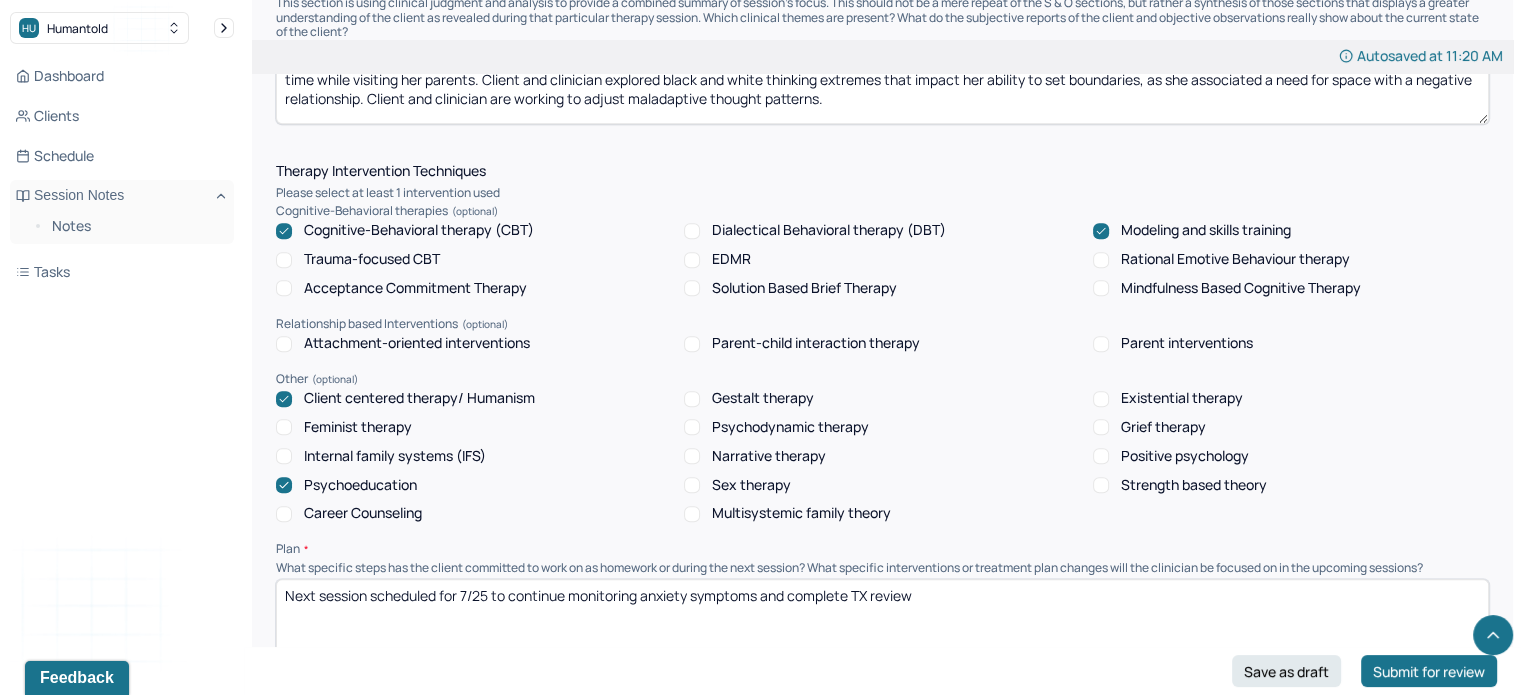 click on "Psychoeducation" at bounding box center [360, 485] 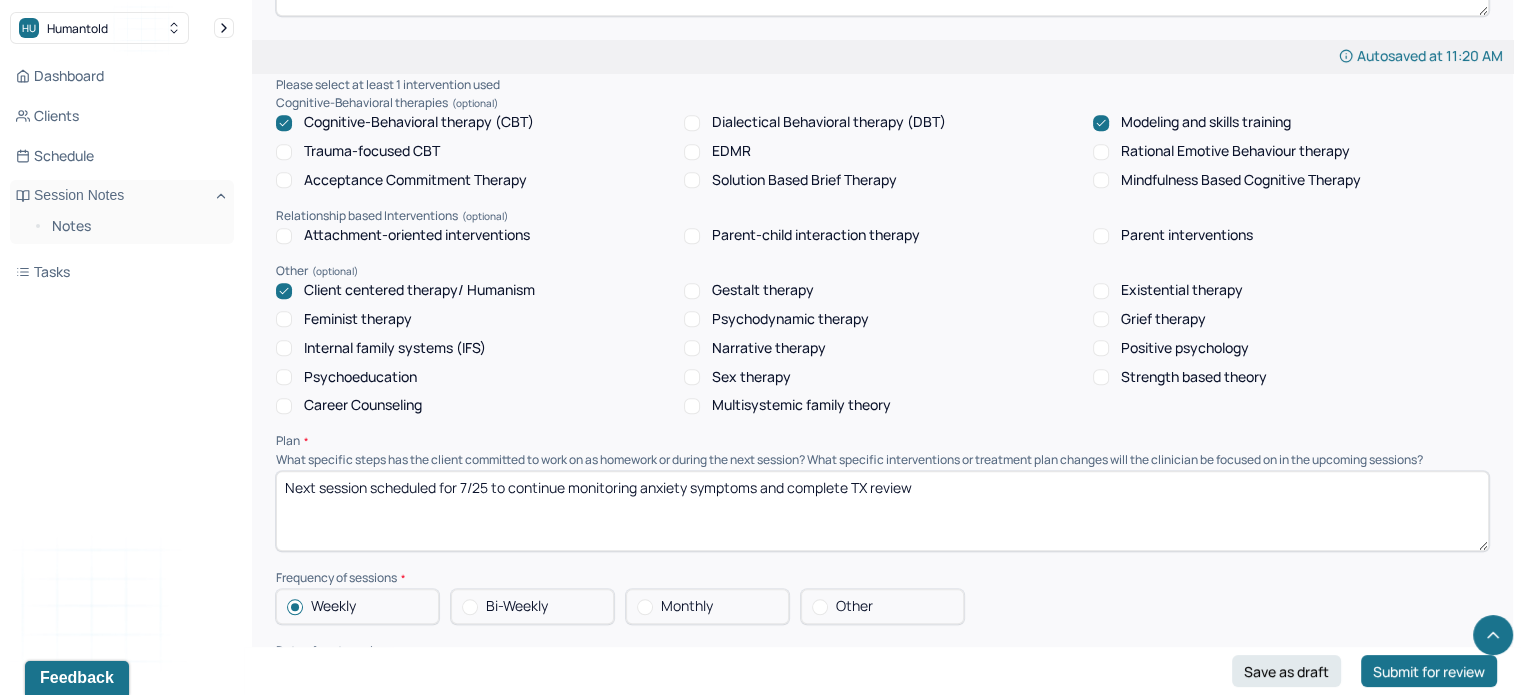 scroll, scrollTop: 1766, scrollLeft: 0, axis: vertical 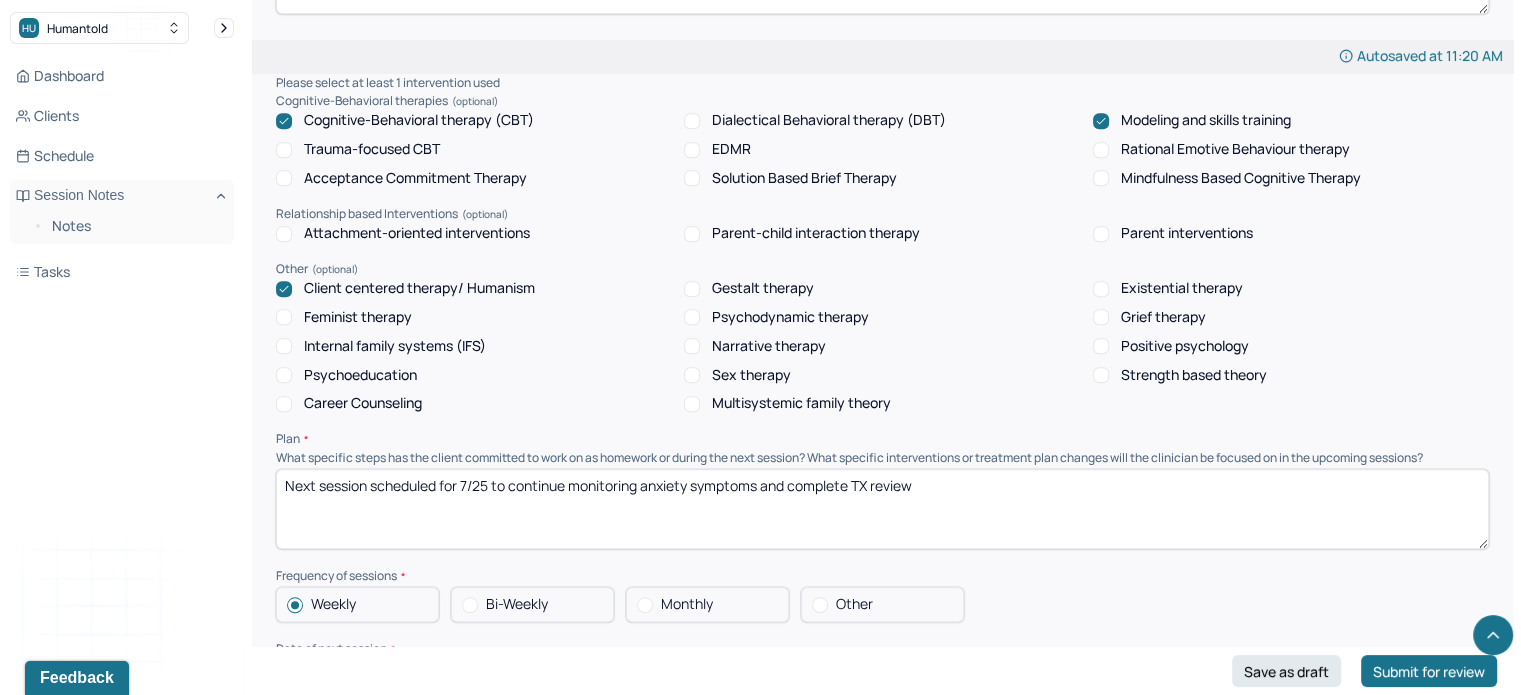click on "Solution Based Brief Therapy" at bounding box center (804, 178) 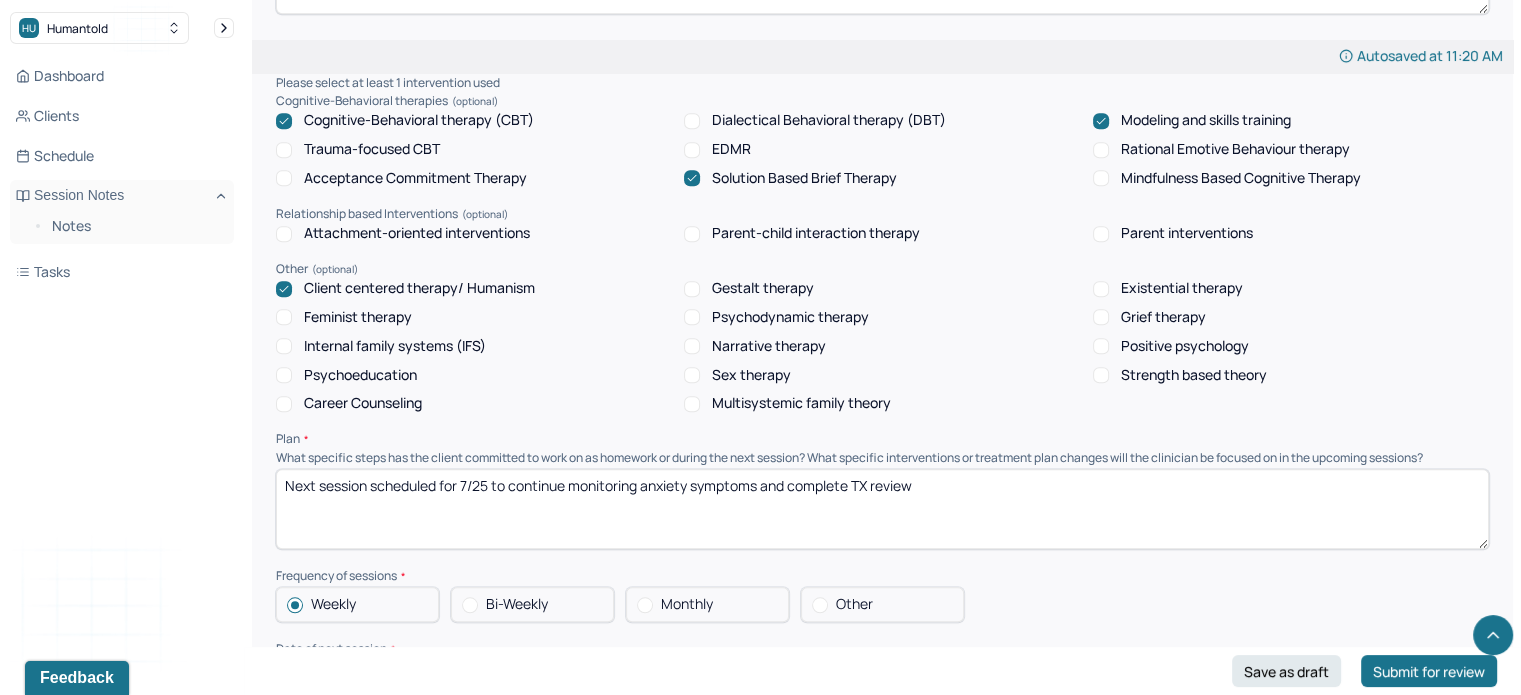 scroll, scrollTop: 1979, scrollLeft: 0, axis: vertical 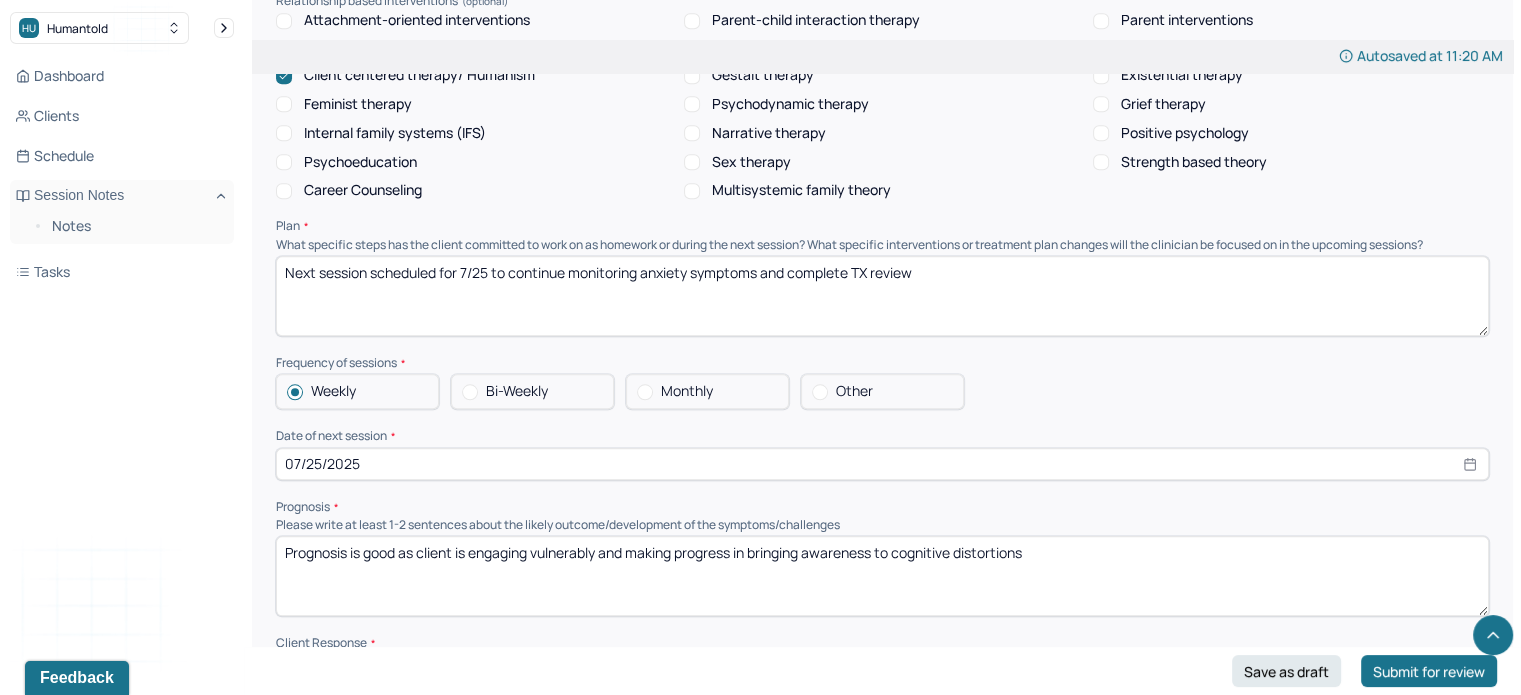 drag, startPoint x: 926, startPoint y: 292, endPoint x: 459, endPoint y: 307, distance: 467.24084 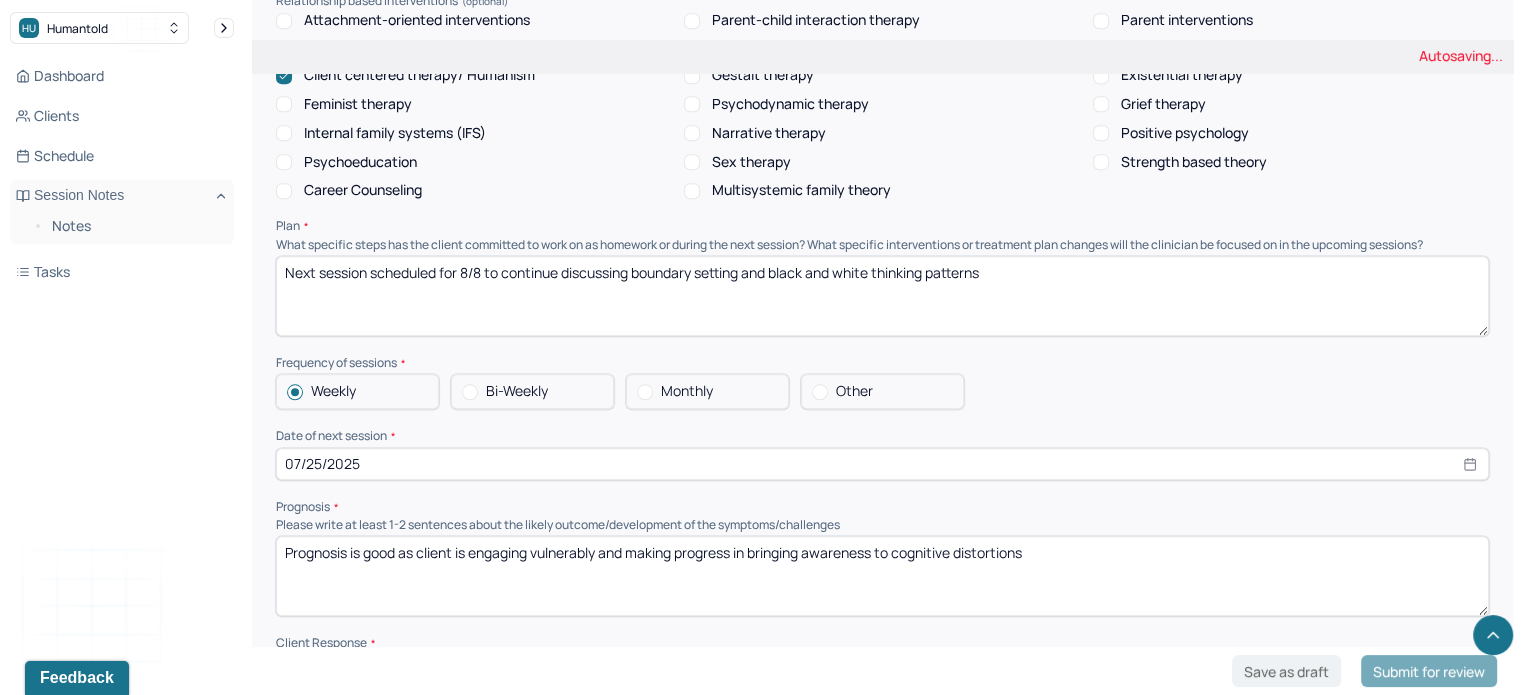 type on "Next session scheduled for 8/8 to continue discussing boundary setting and black and white thinking patterns" 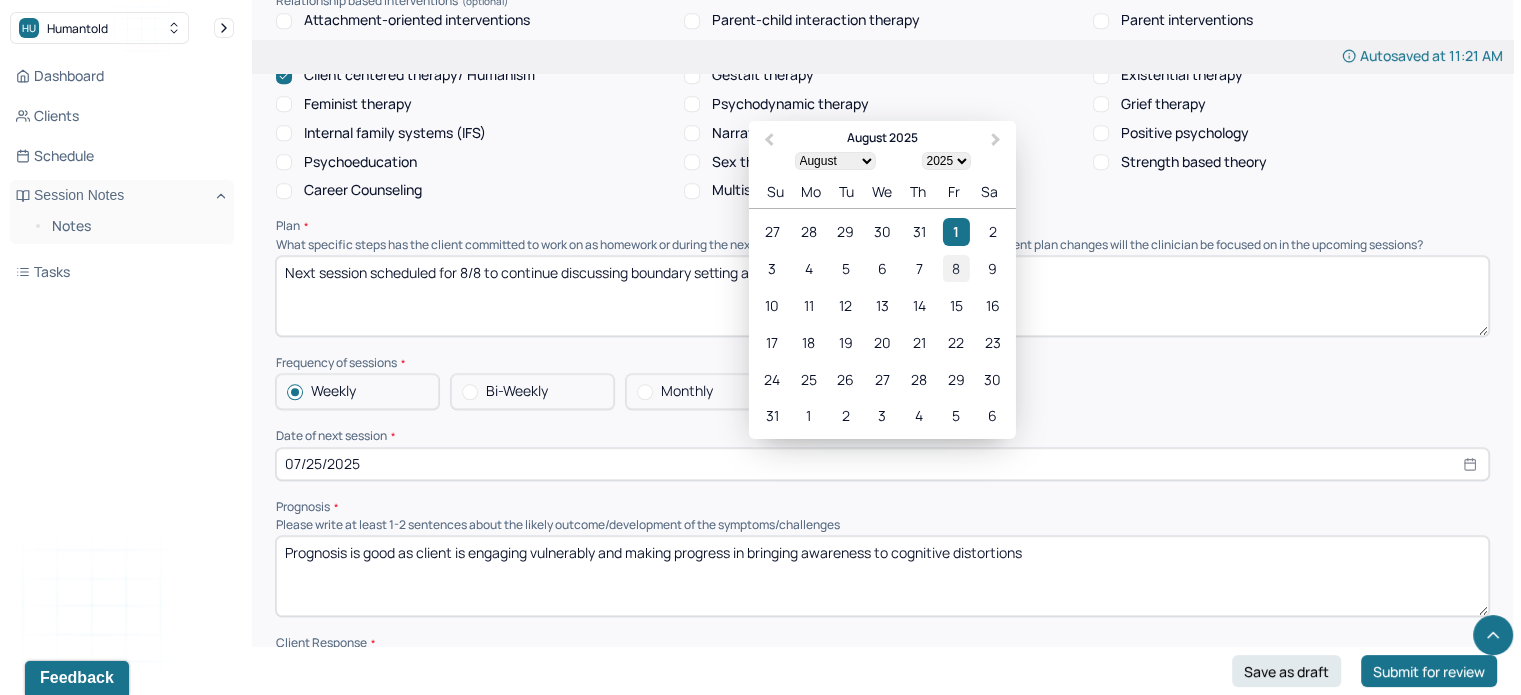 click on "8" at bounding box center (955, 268) 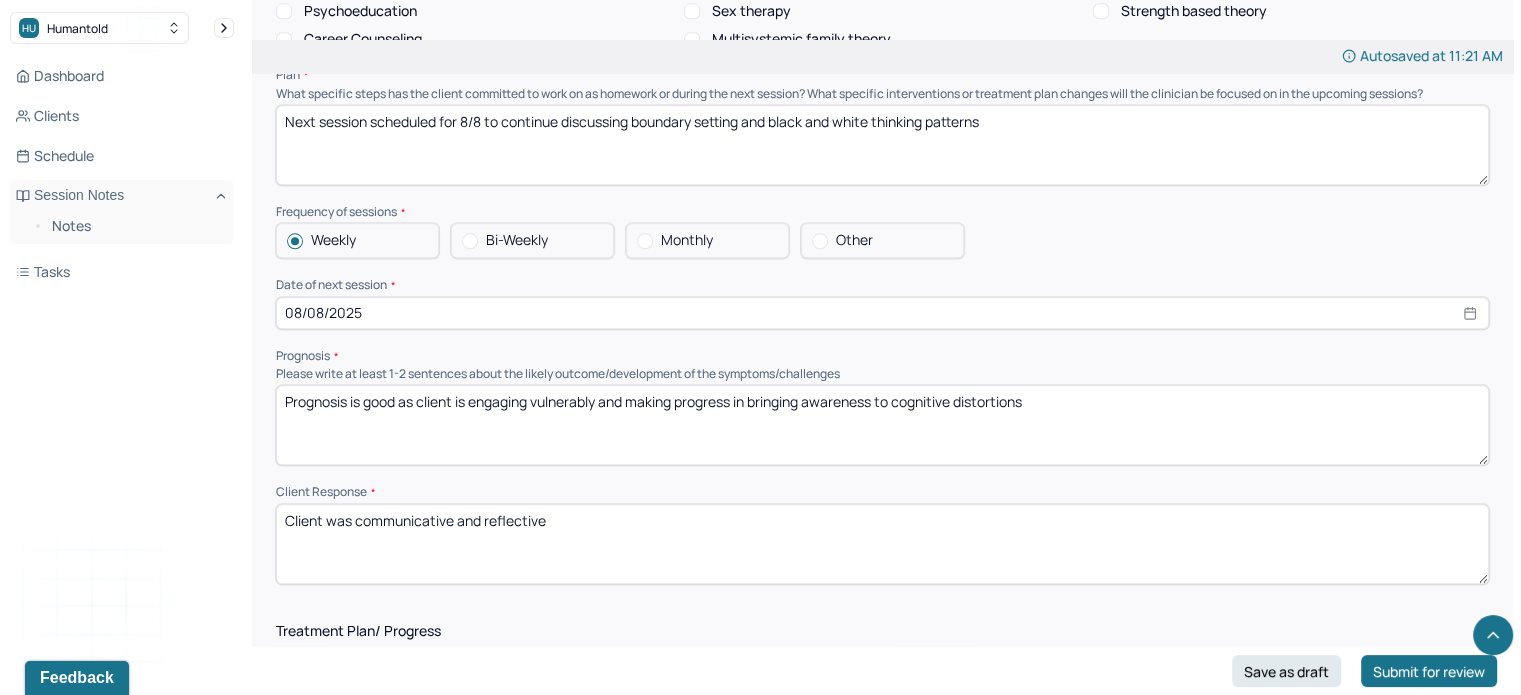 scroll, scrollTop: 2132, scrollLeft: 0, axis: vertical 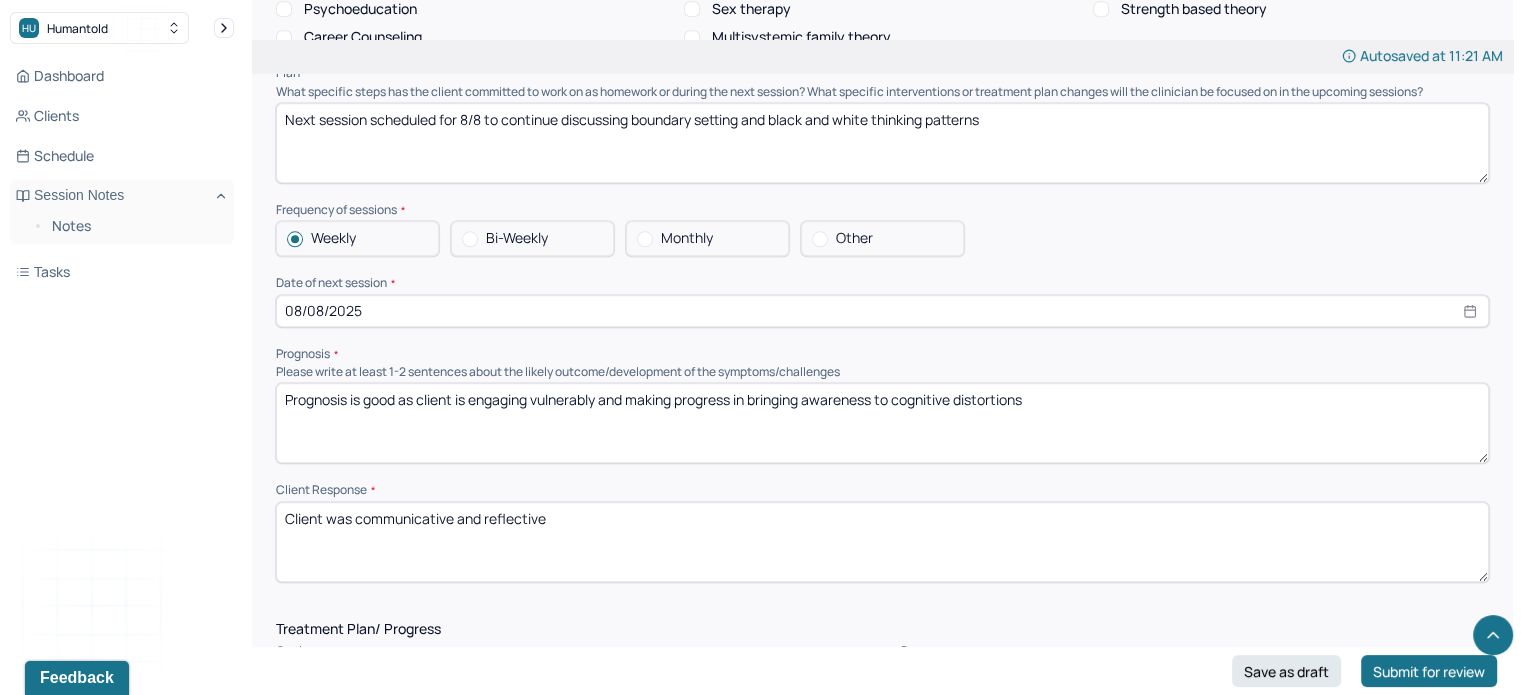 click on "Prognosis is good as client is engaging vulnerably and making progress in bringing awareness to cognitive distortions" at bounding box center [882, 423] 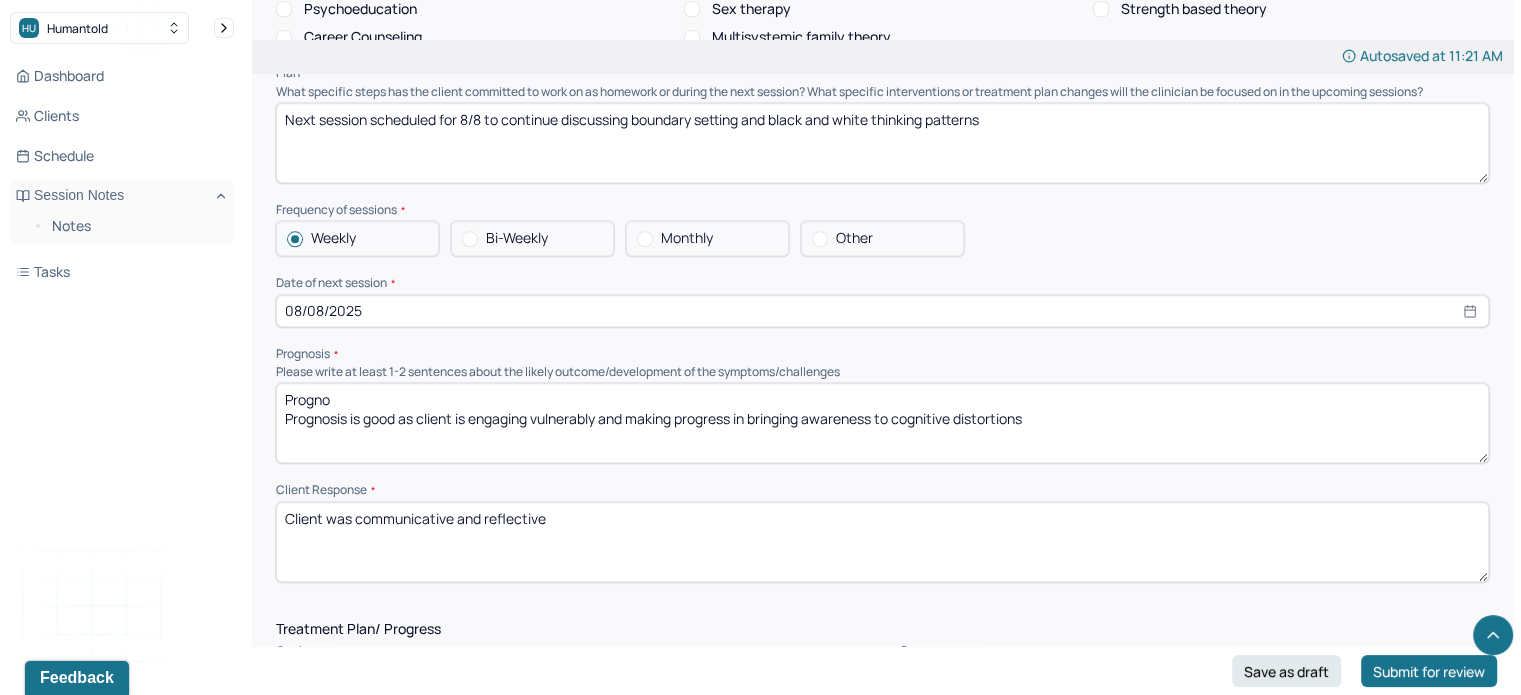 drag, startPoint x: 1069, startPoint y: 439, endPoint x: 284, endPoint y: 419, distance: 785.25476 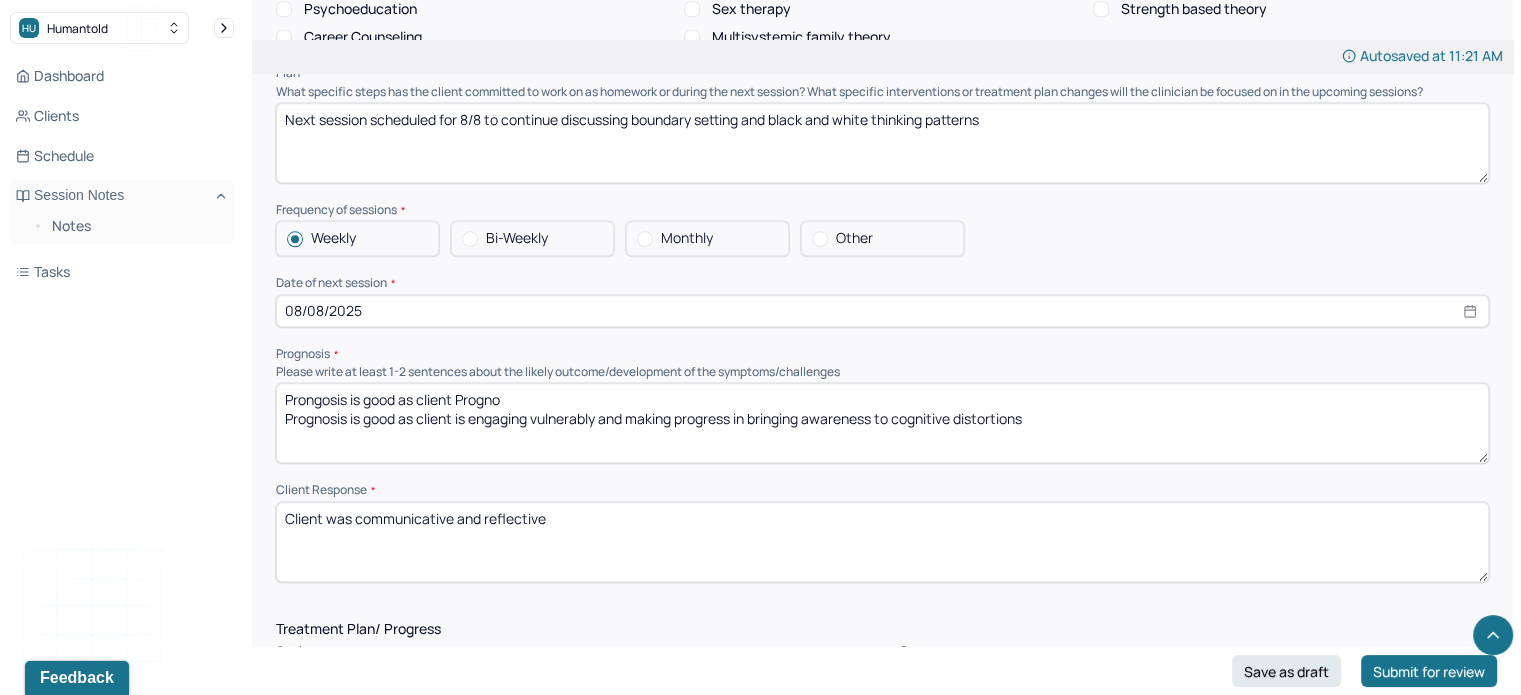 drag, startPoint x: 1062, startPoint y: 426, endPoint x: 461, endPoint y: 409, distance: 601.24036 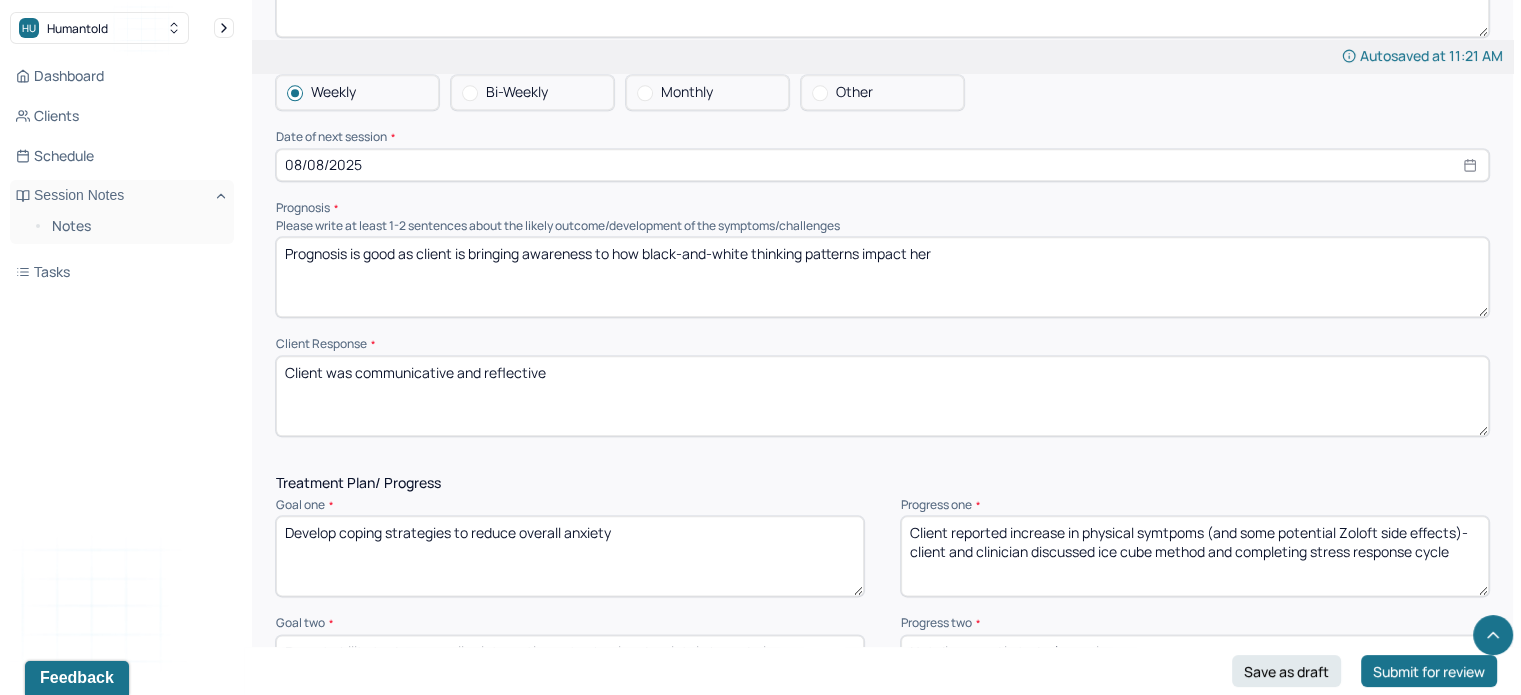 scroll, scrollTop: 2284, scrollLeft: 0, axis: vertical 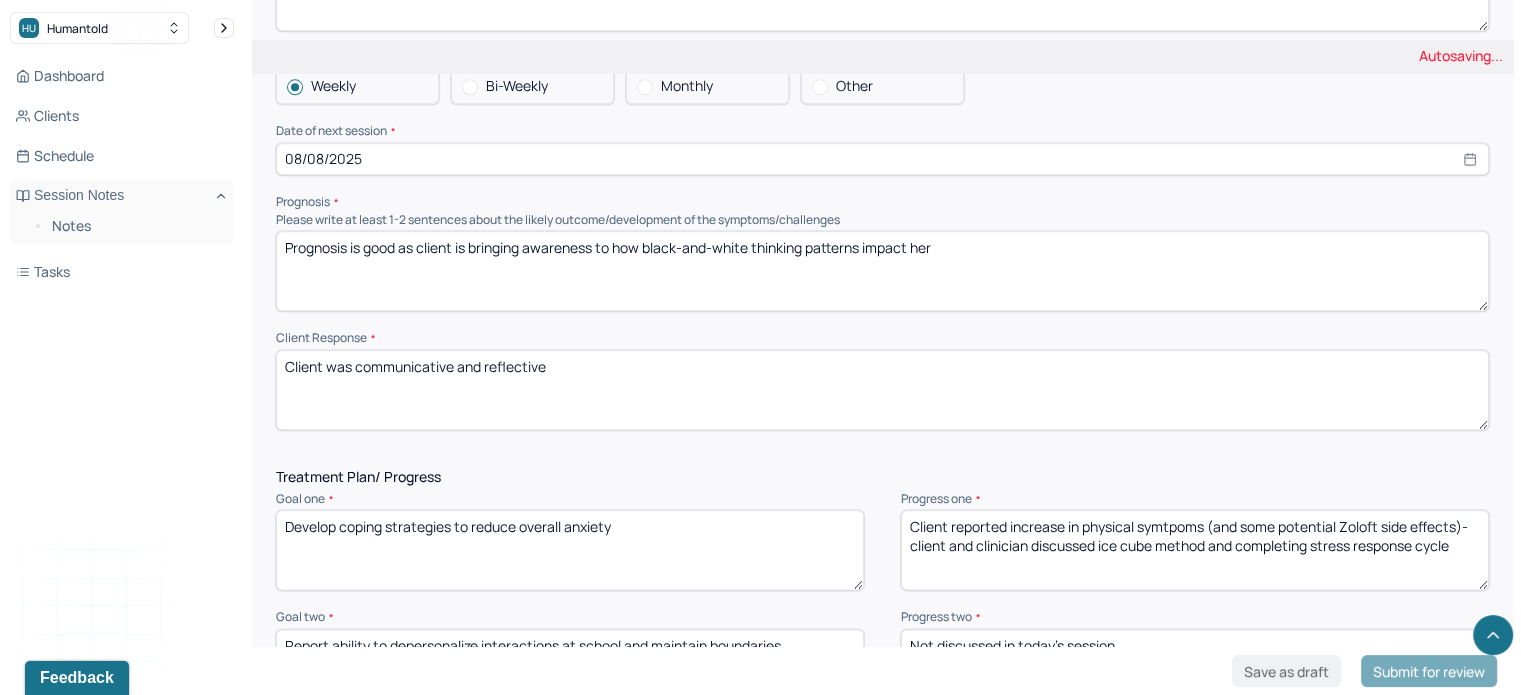 type on "Prognosis is good as client is bringing awareness to how black-and-white thinking patterns impact her" 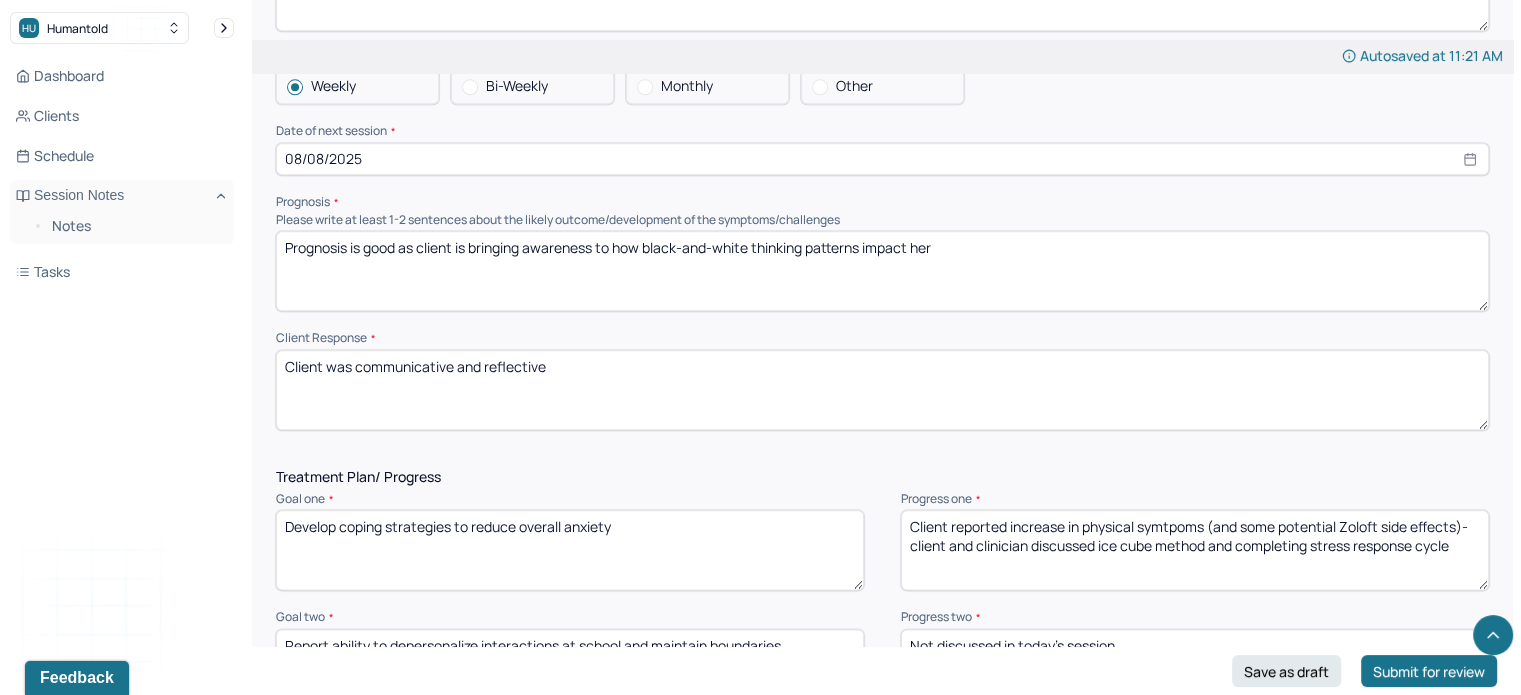 drag, startPoint x: 596, startPoint y: 383, endPoint x: 357, endPoint y: 400, distance: 239.60384 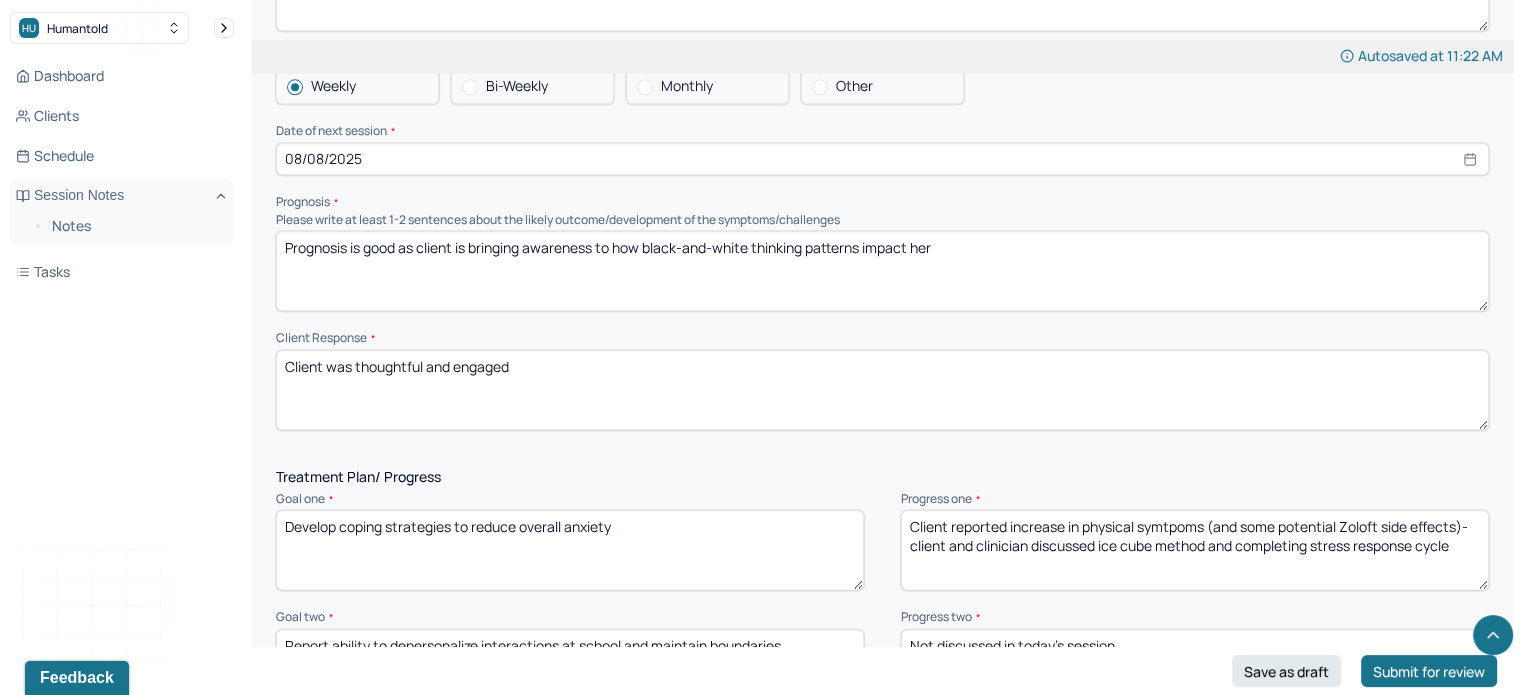 type on "Client was thoughtful and engaged" 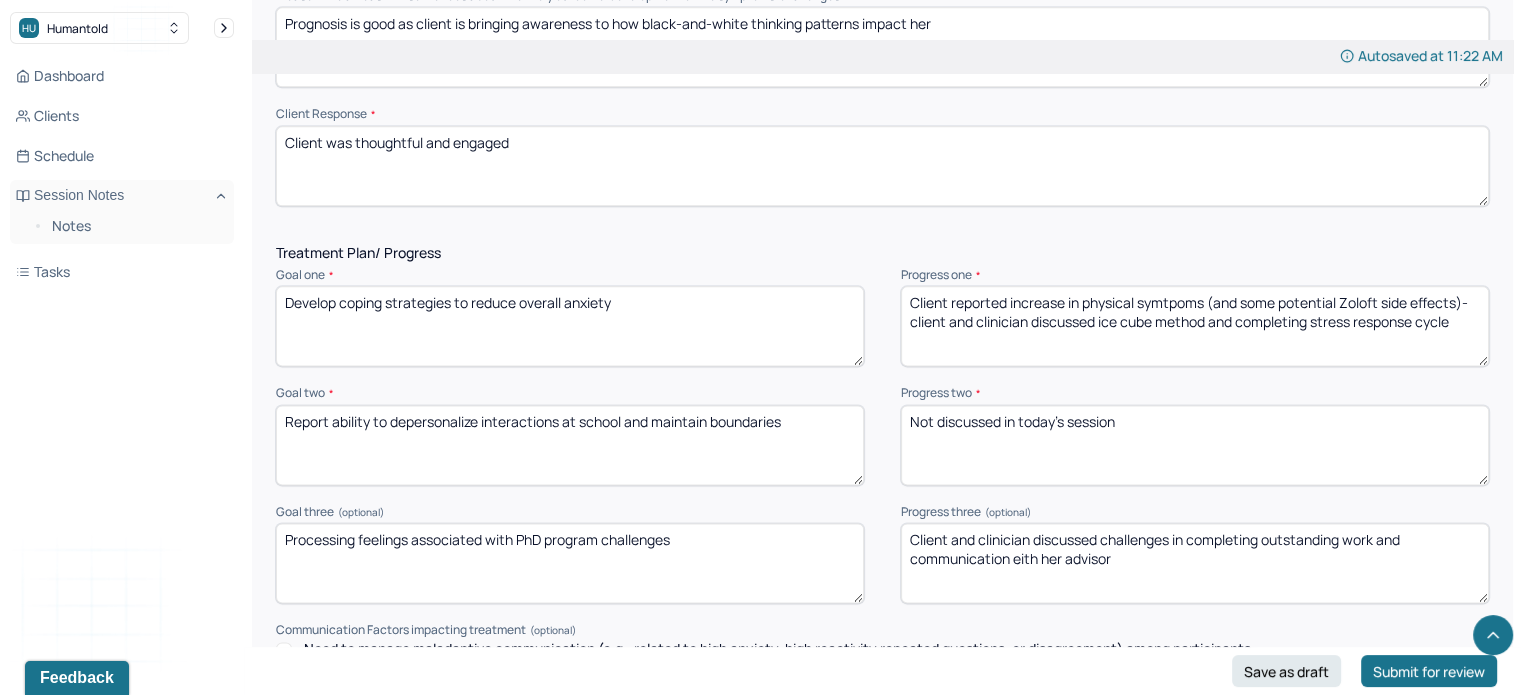 scroll, scrollTop: 2576, scrollLeft: 0, axis: vertical 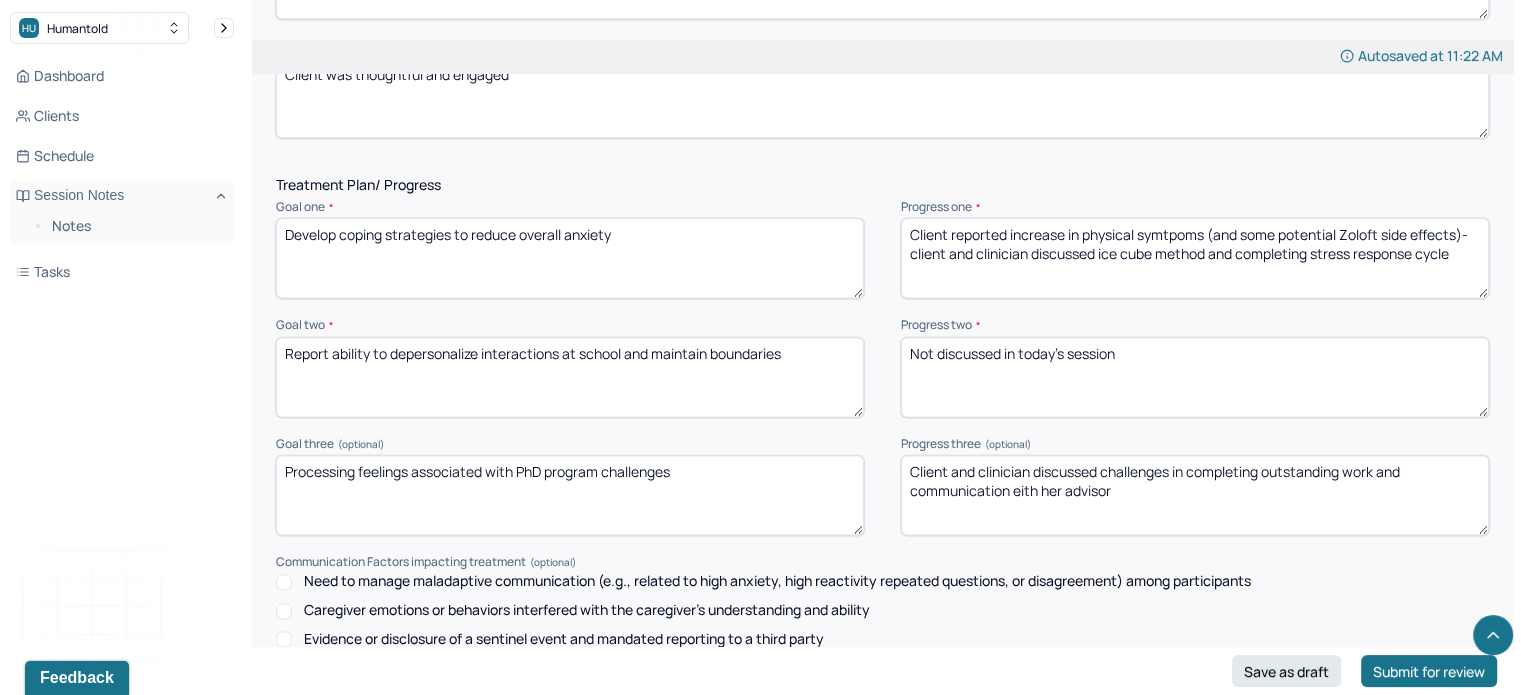 drag, startPoint x: 1466, startPoint y: 265, endPoint x: 867, endPoint y: 235, distance: 599.7508 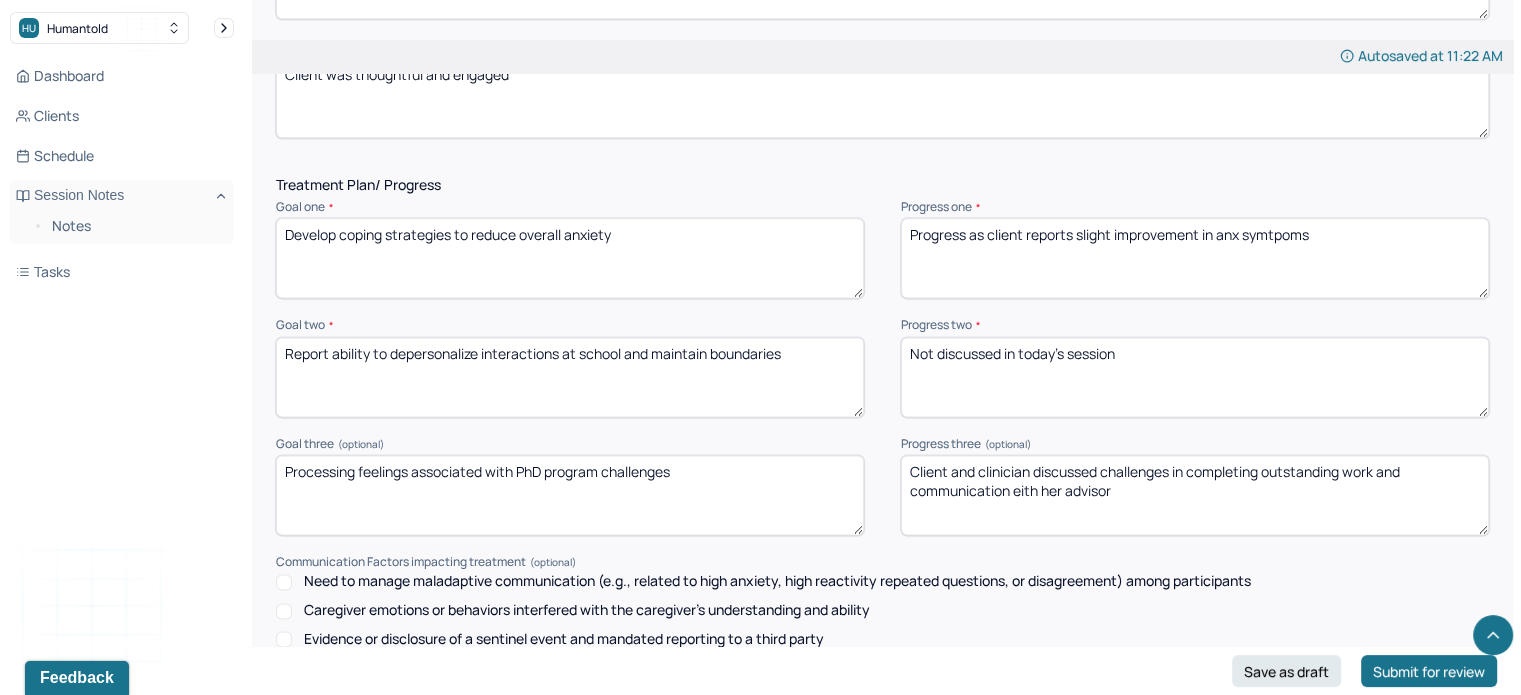 type on "Progress as client reports slight improvement in anx symtpoms" 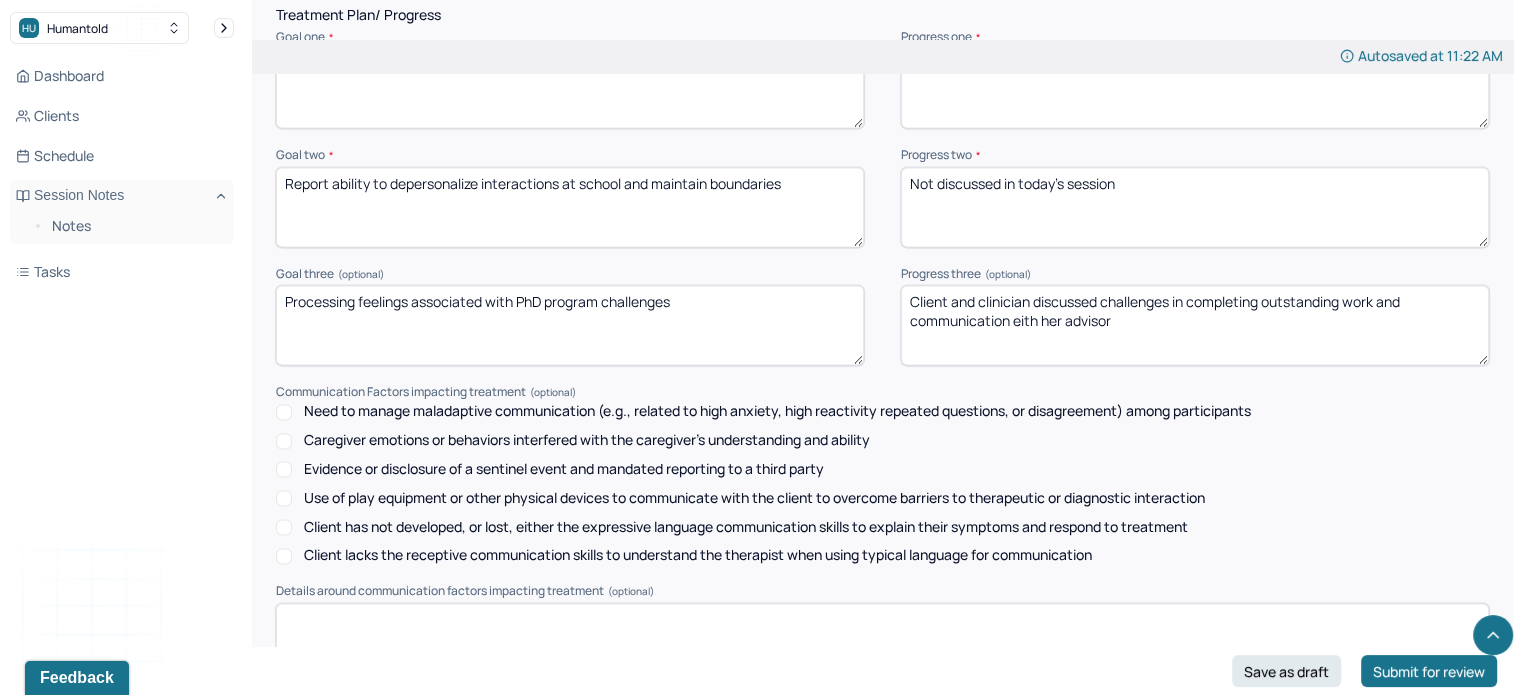 scroll, scrollTop: 2748, scrollLeft: 0, axis: vertical 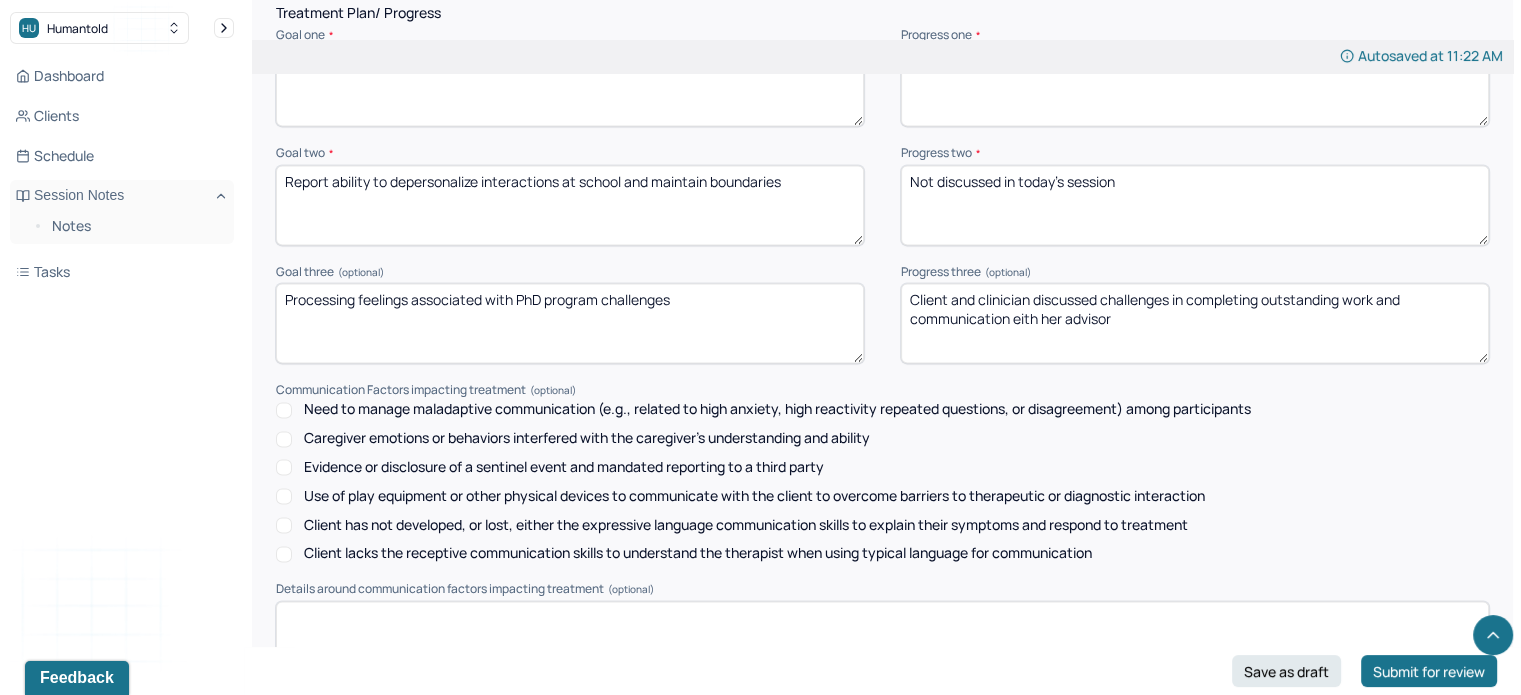 drag, startPoint x: 1224, startPoint y: 353, endPoint x: 770, endPoint y: 331, distance: 454.5327 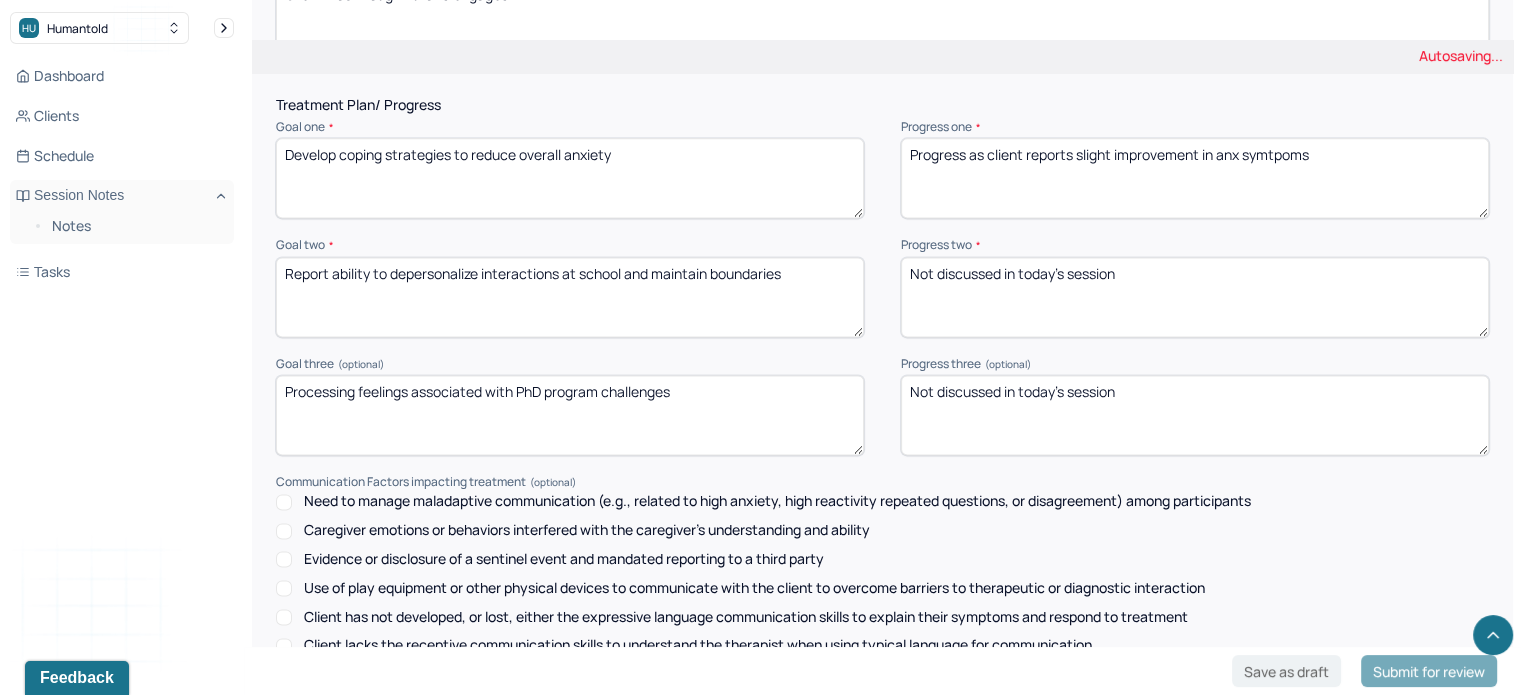 scroll, scrollTop: 2961, scrollLeft: 0, axis: vertical 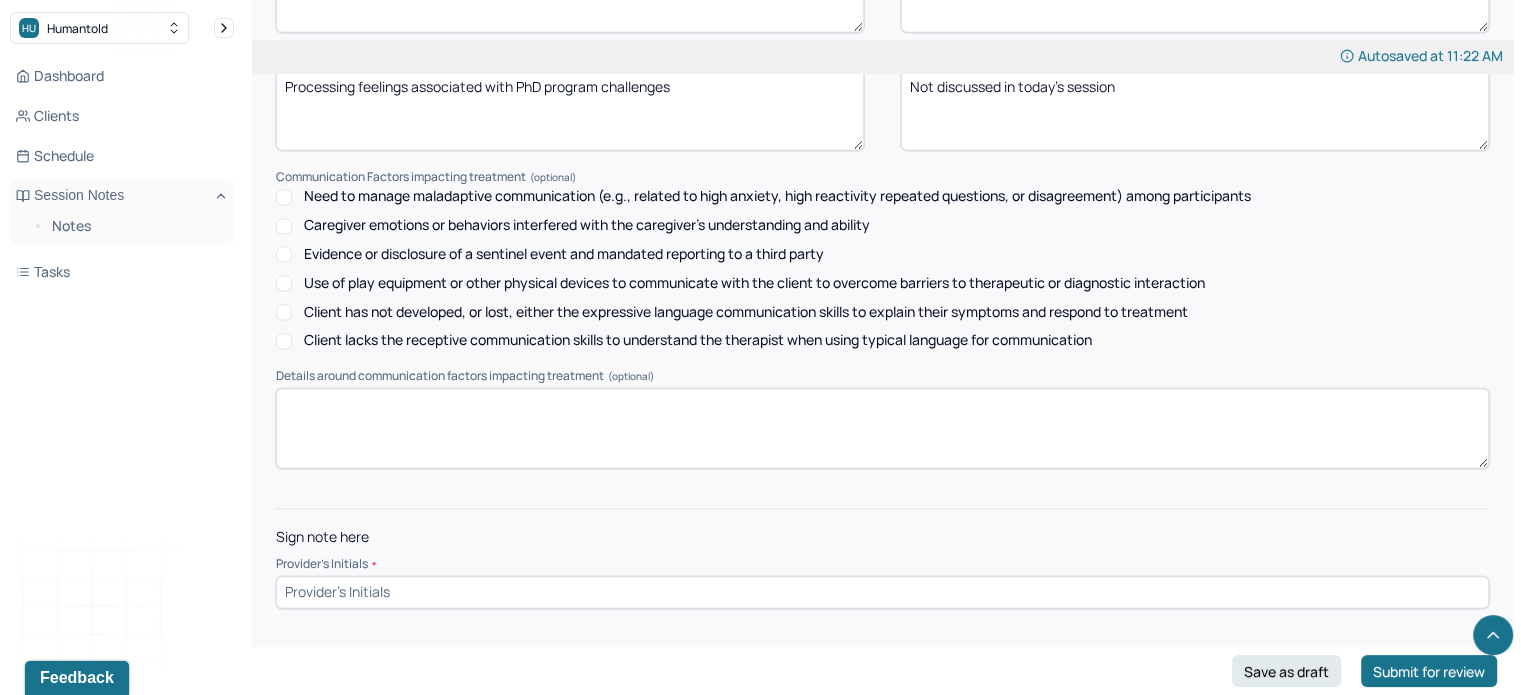 type on "Not discussed in today's session" 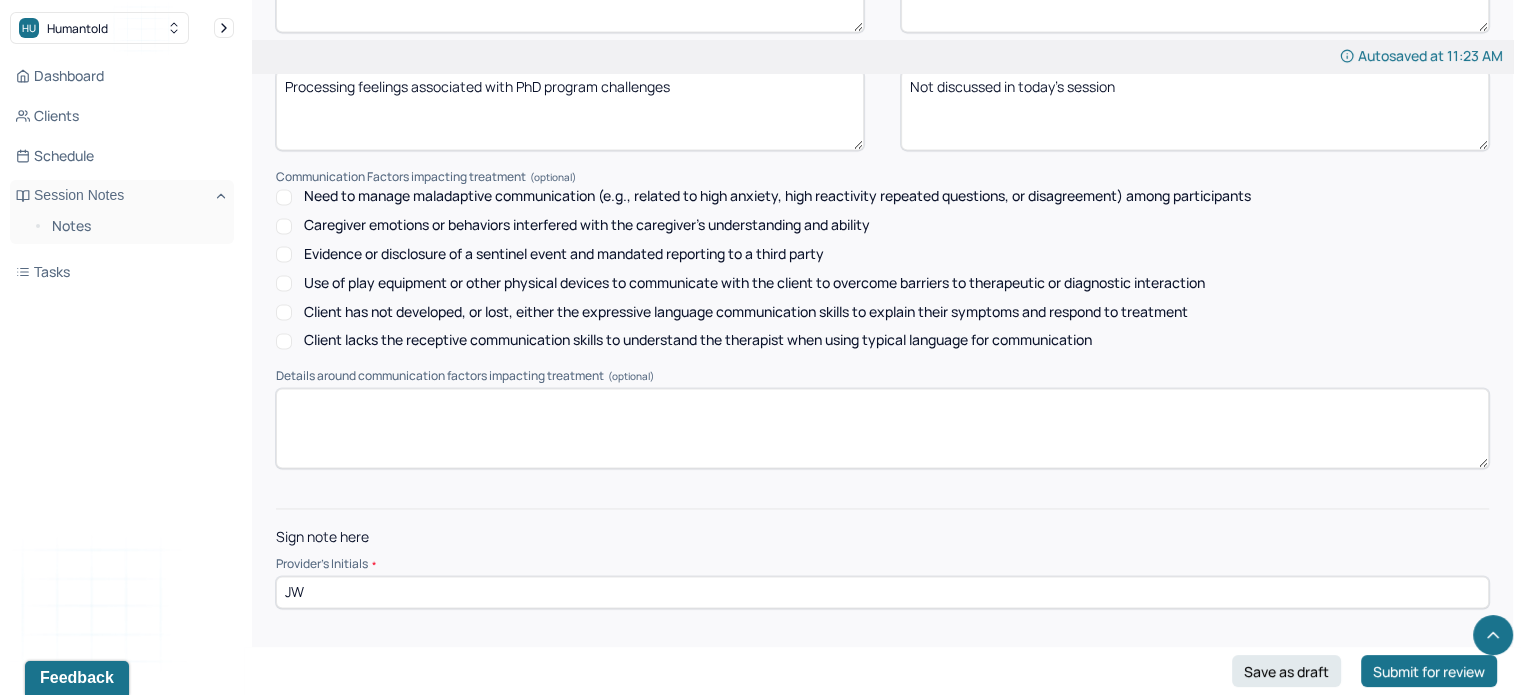 type on "JW" 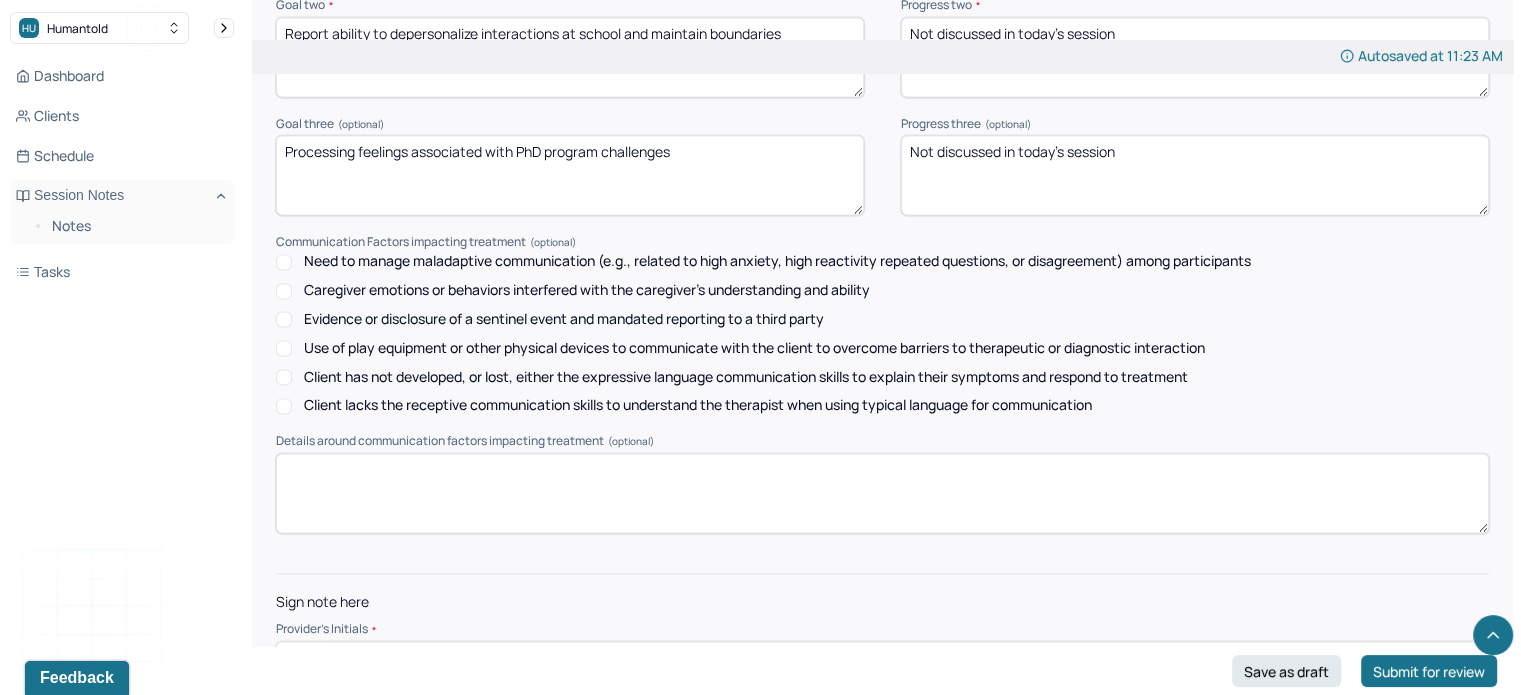 scroll, scrollTop: 2961, scrollLeft: 0, axis: vertical 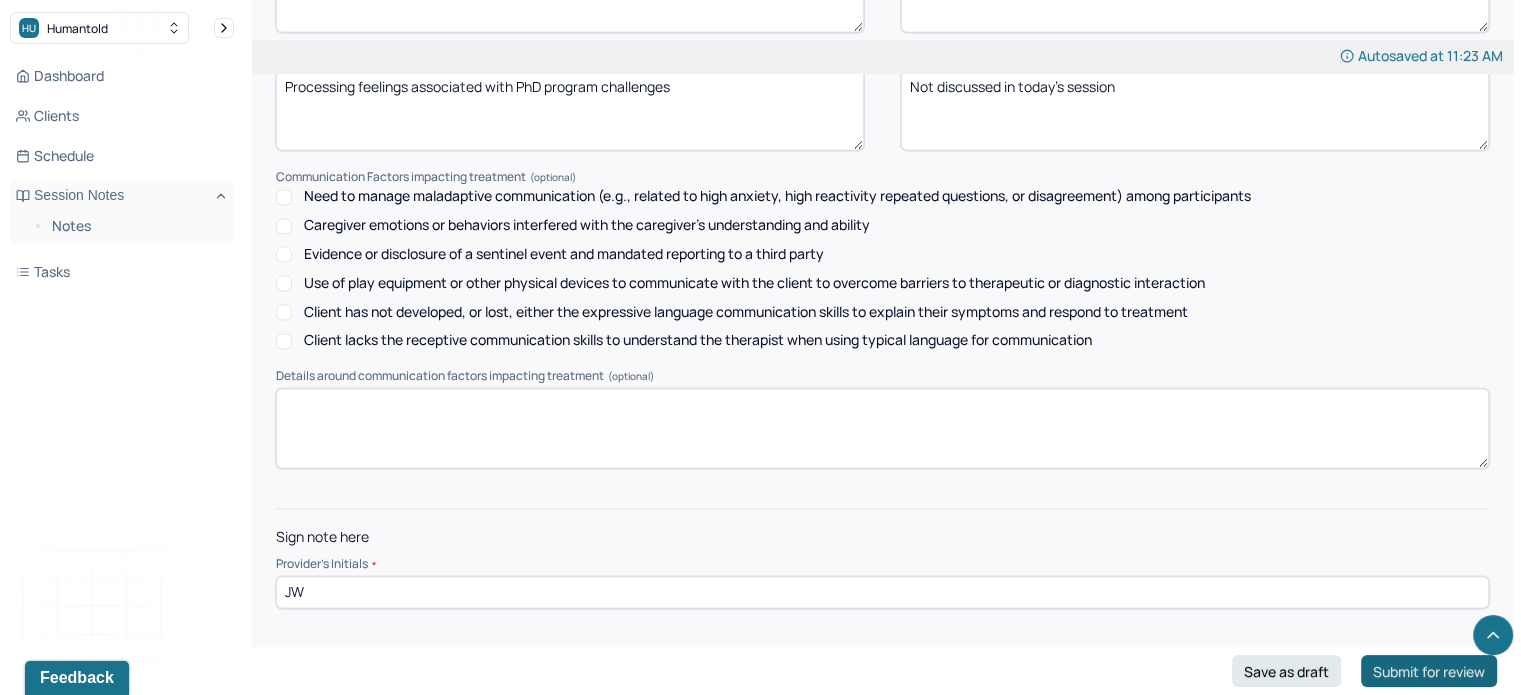click on "Submit for review" at bounding box center (1429, 671) 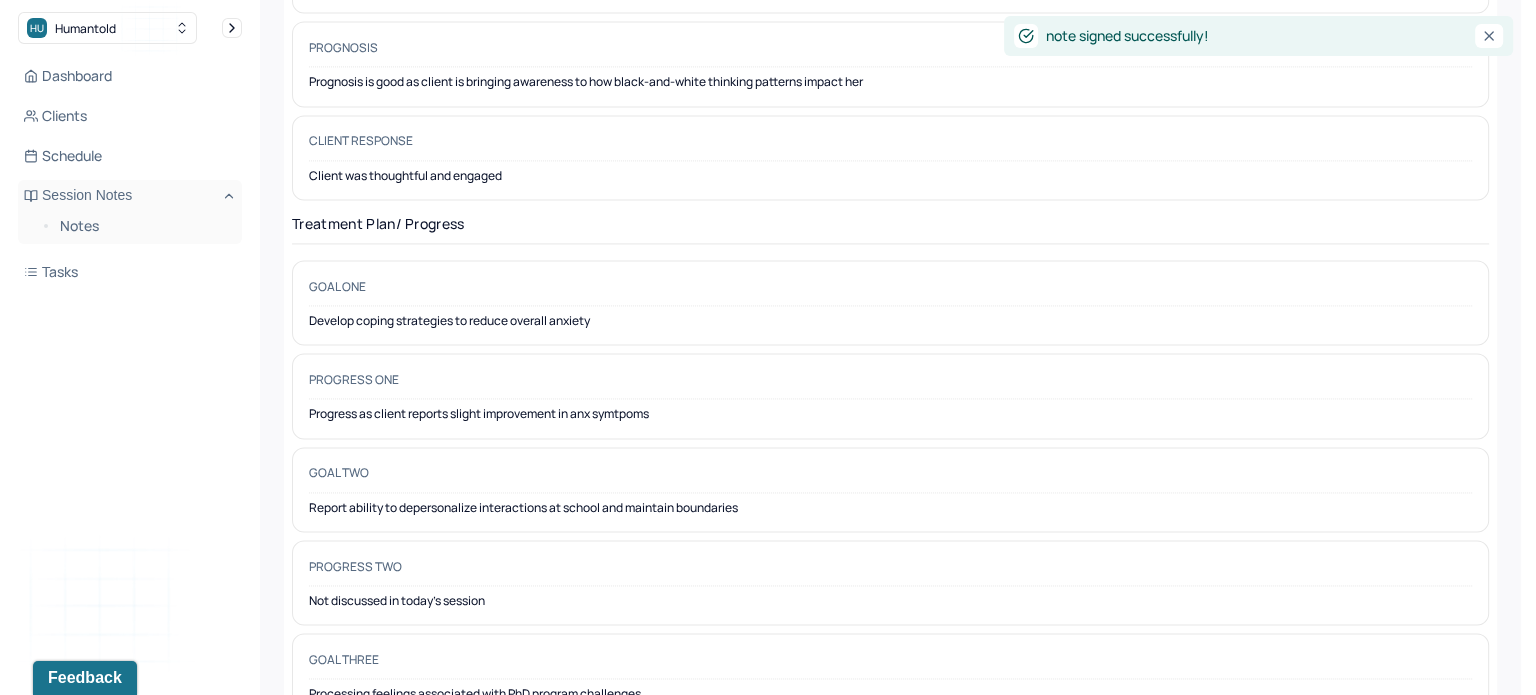 scroll, scrollTop: 0, scrollLeft: 0, axis: both 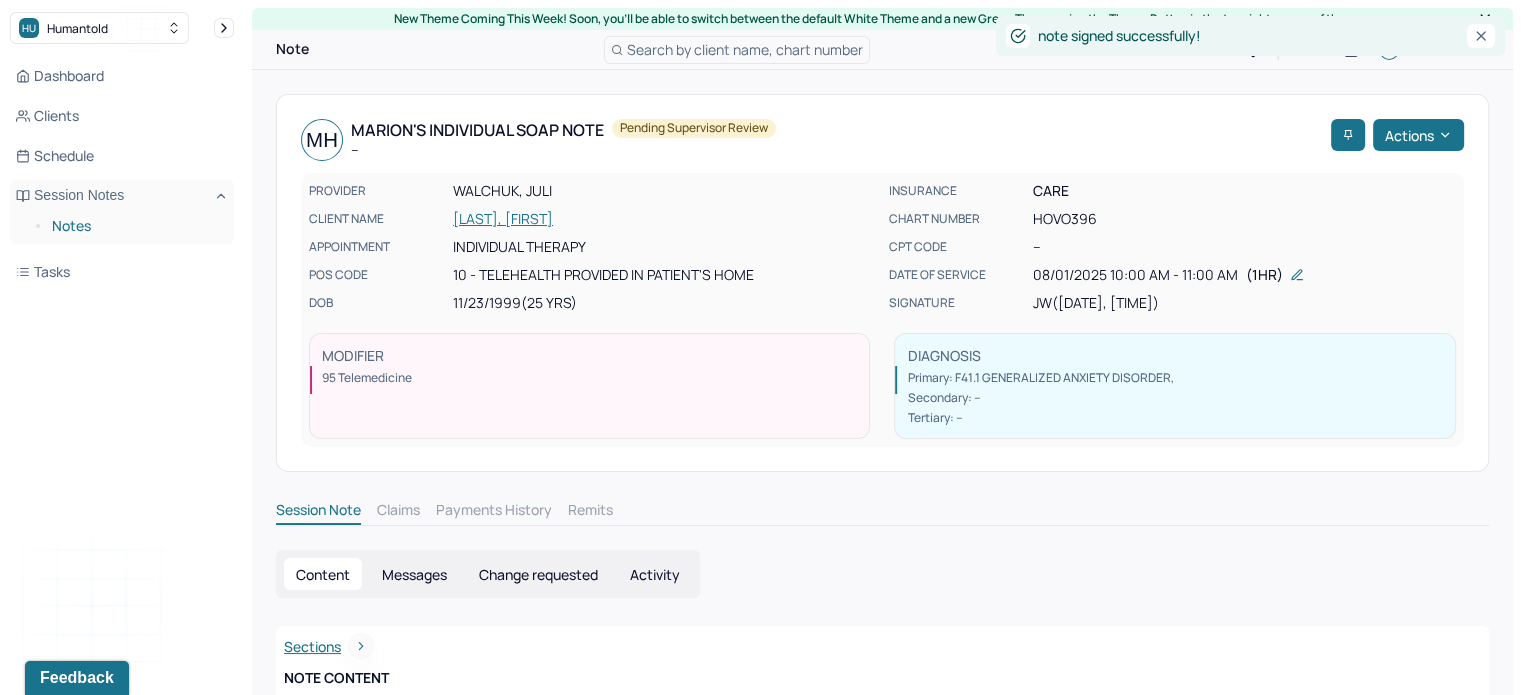 click on "Notes" at bounding box center [135, 226] 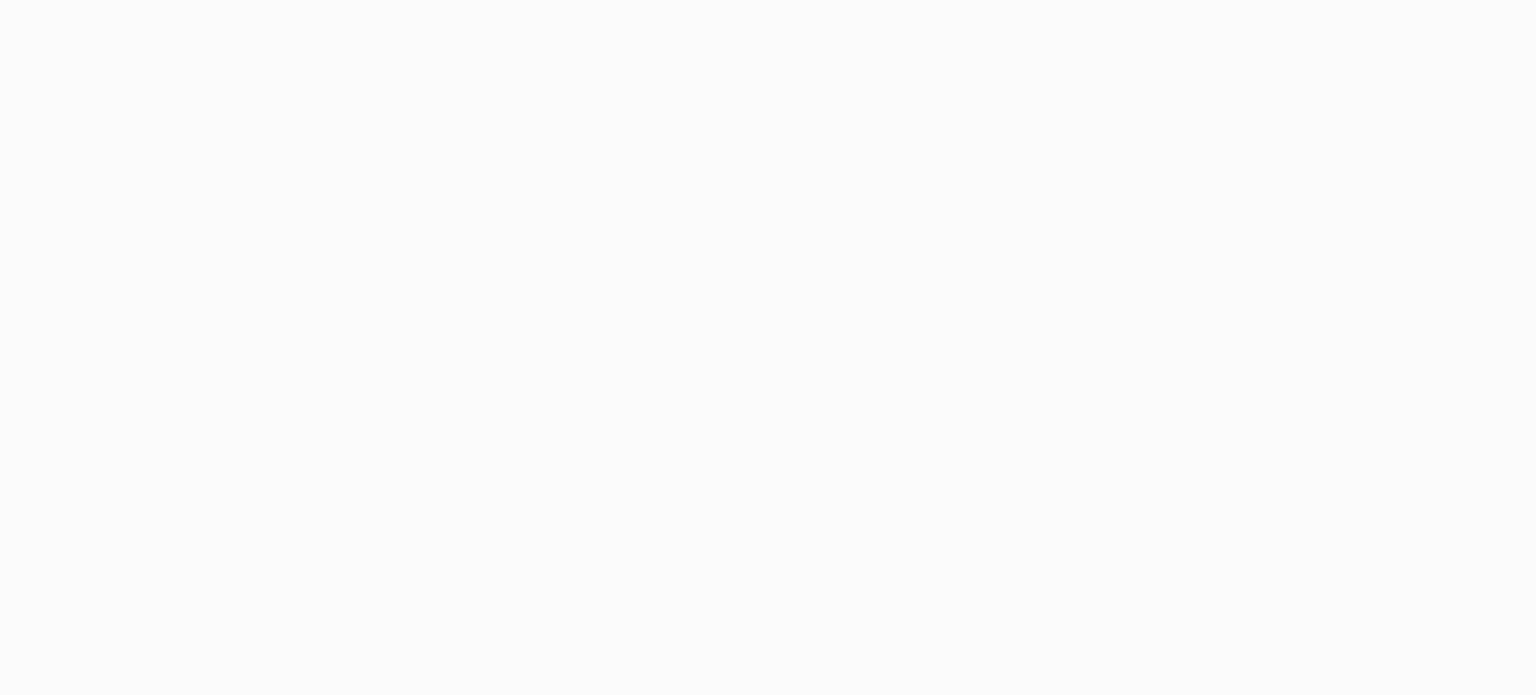 scroll, scrollTop: 0, scrollLeft: 0, axis: both 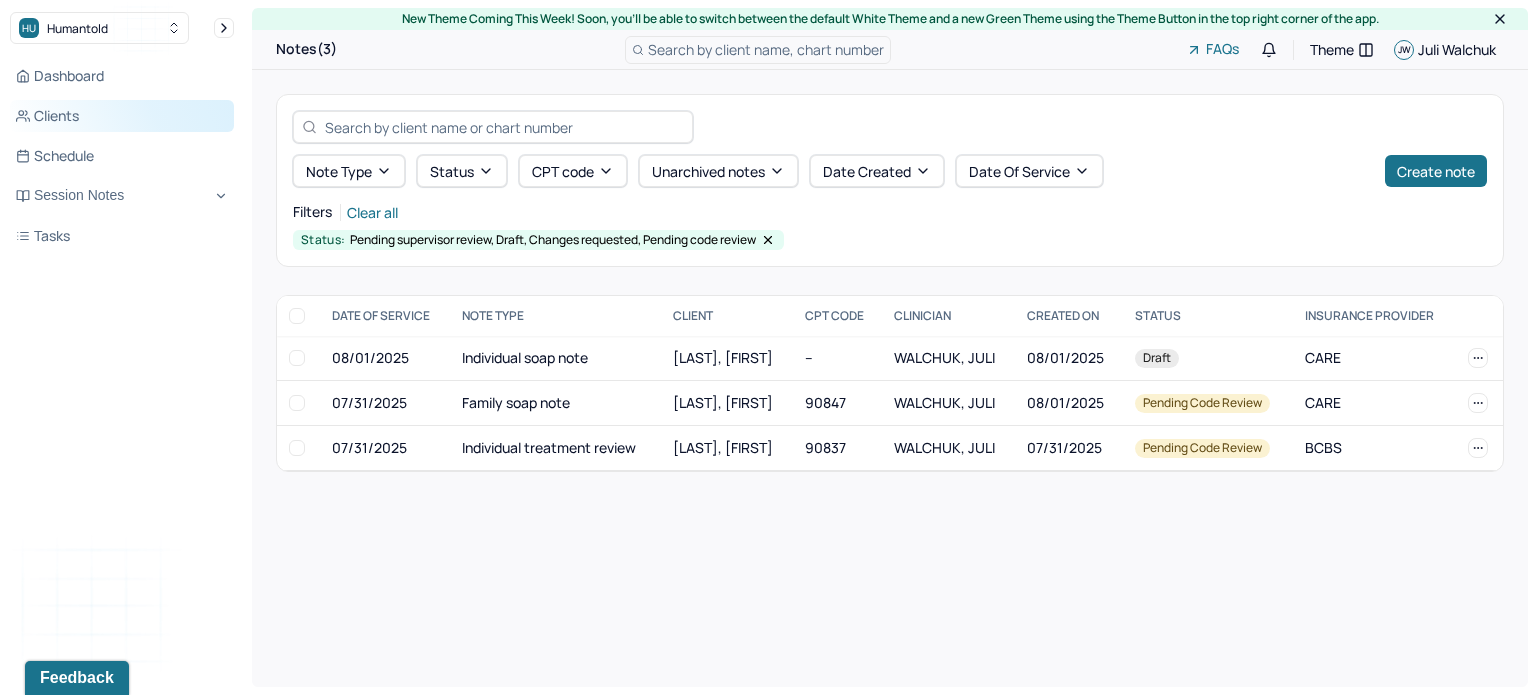 click on "Clients" at bounding box center [122, 116] 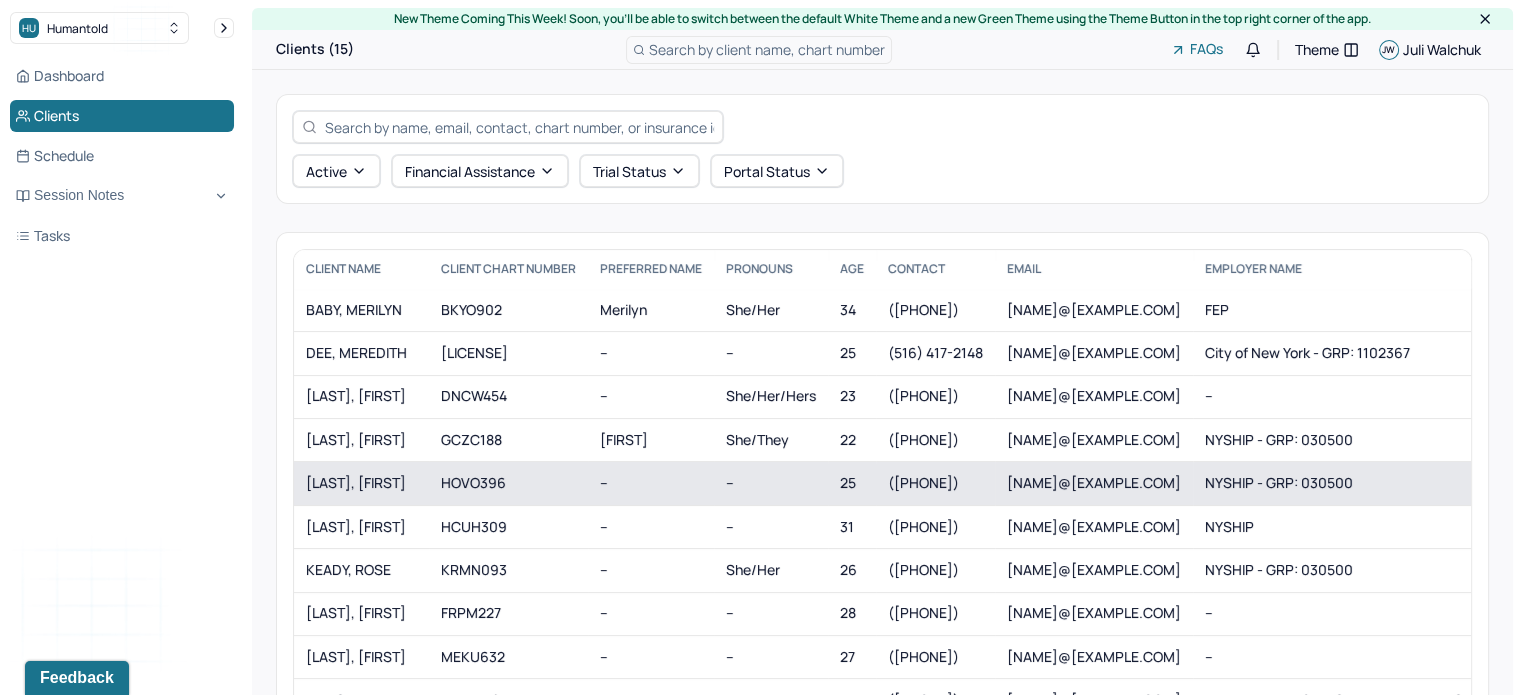 click on "[LAST], [FIRST]" at bounding box center [361, 483] 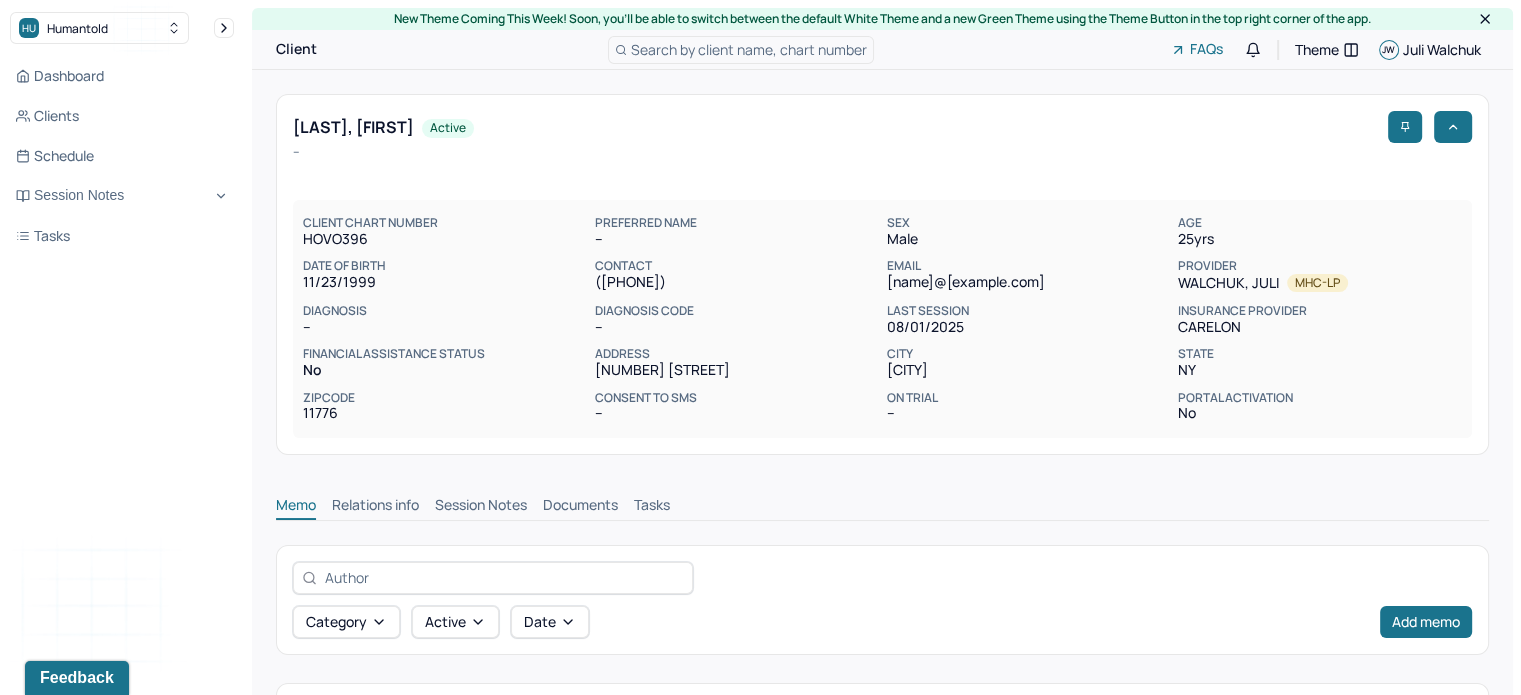 click on "Session Notes" at bounding box center [481, 507] 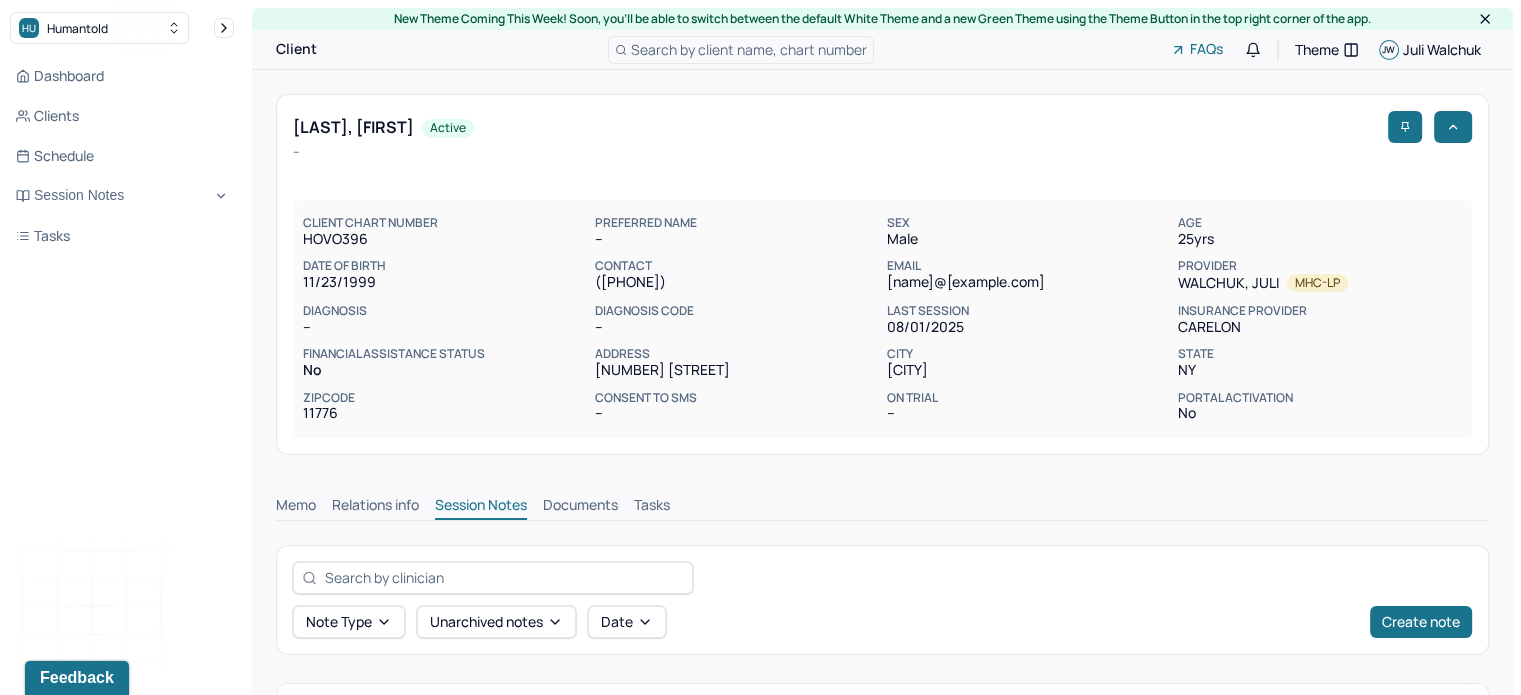 scroll, scrollTop: 575, scrollLeft: 0, axis: vertical 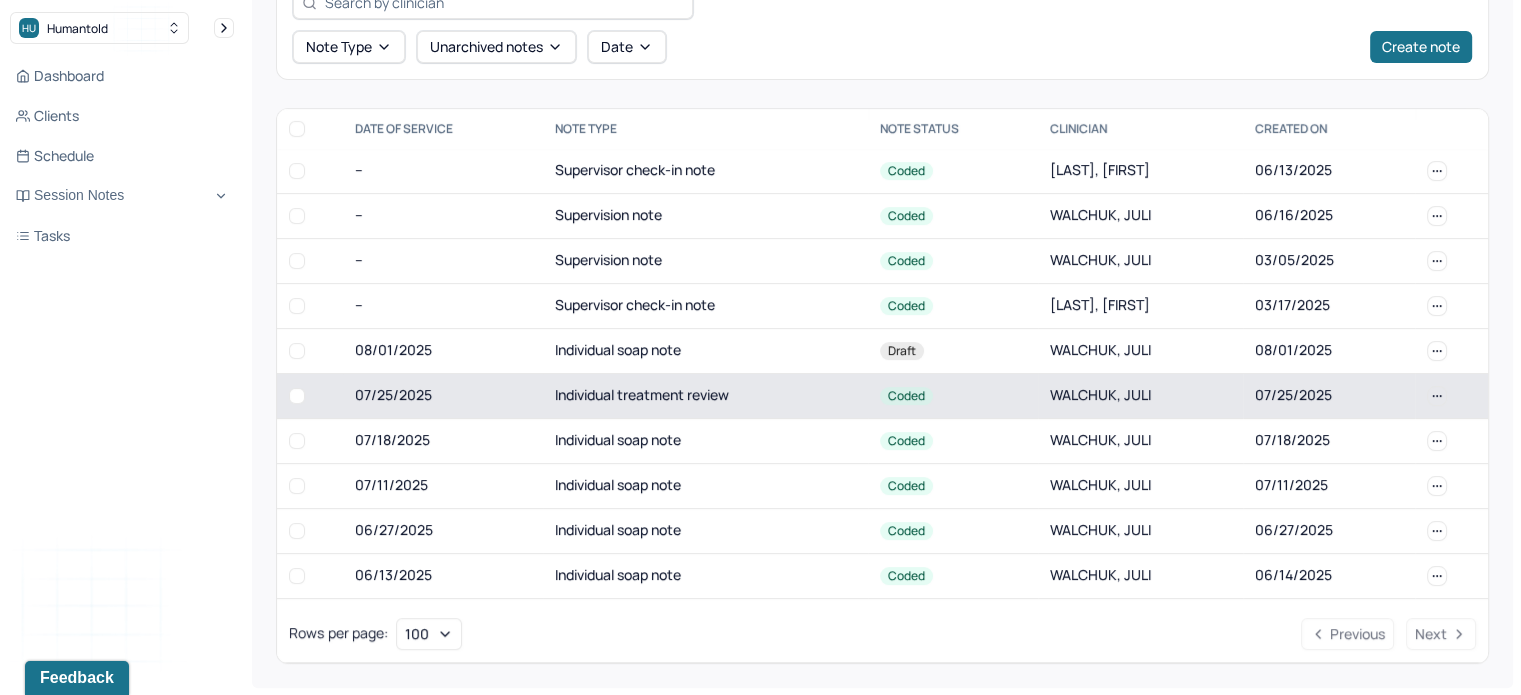 click on "Individual treatment review" at bounding box center [705, 395] 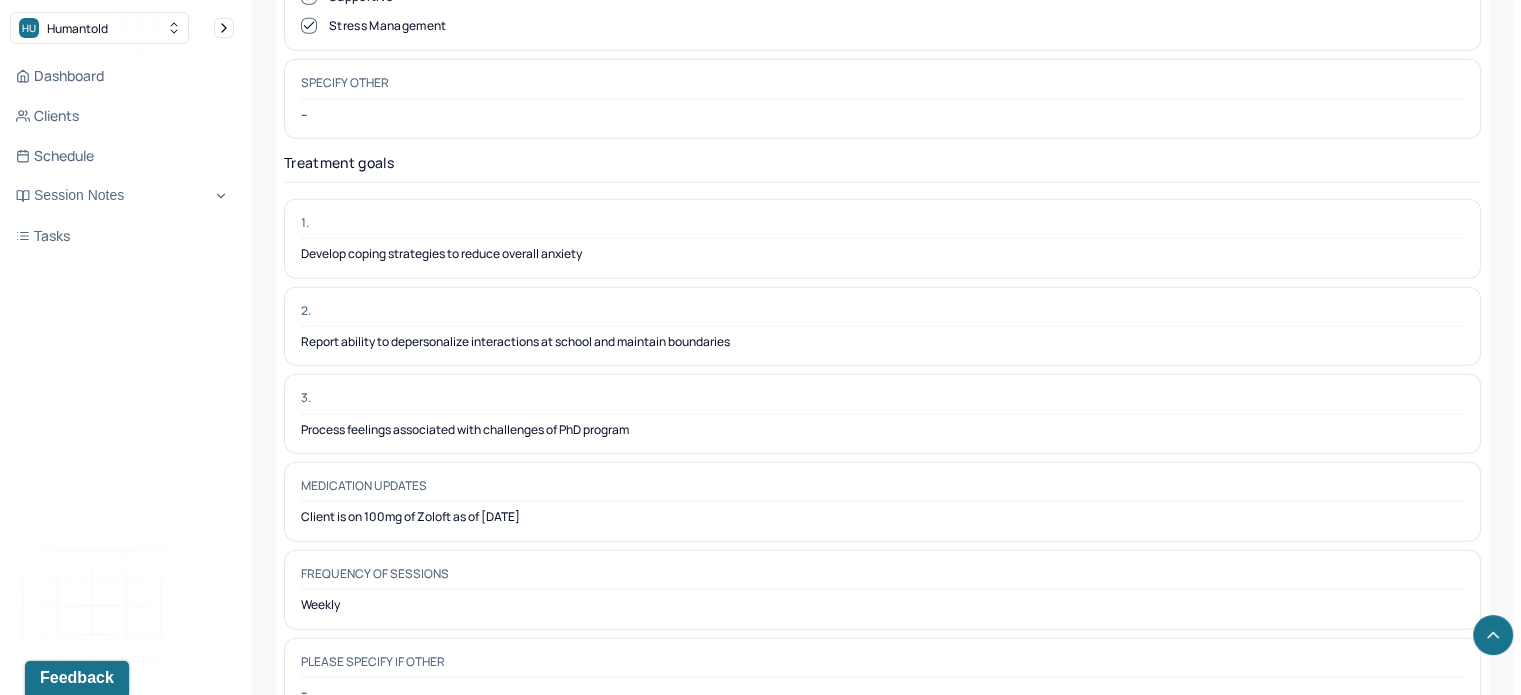 scroll, scrollTop: 5273, scrollLeft: 0, axis: vertical 